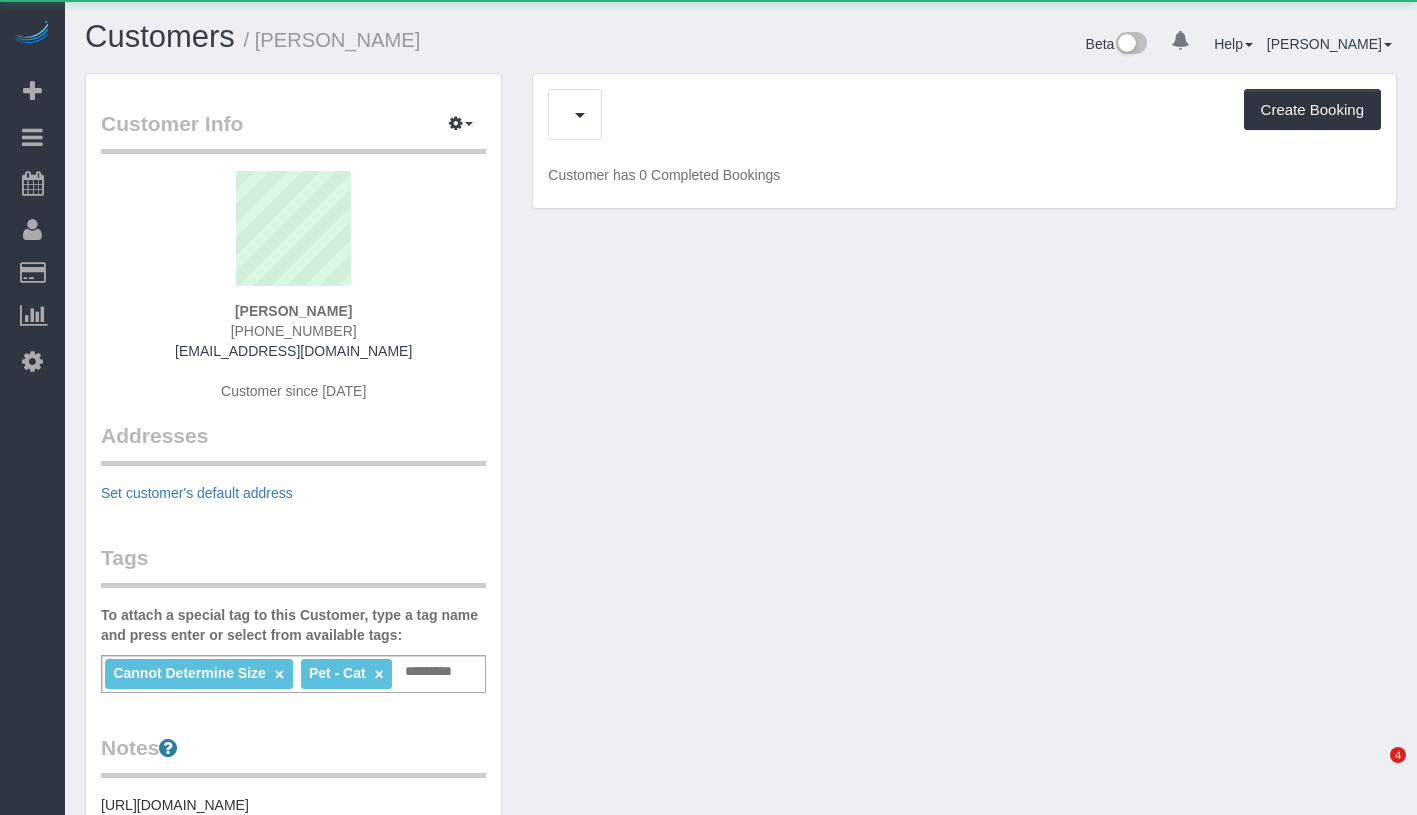scroll, scrollTop: 0, scrollLeft: 0, axis: both 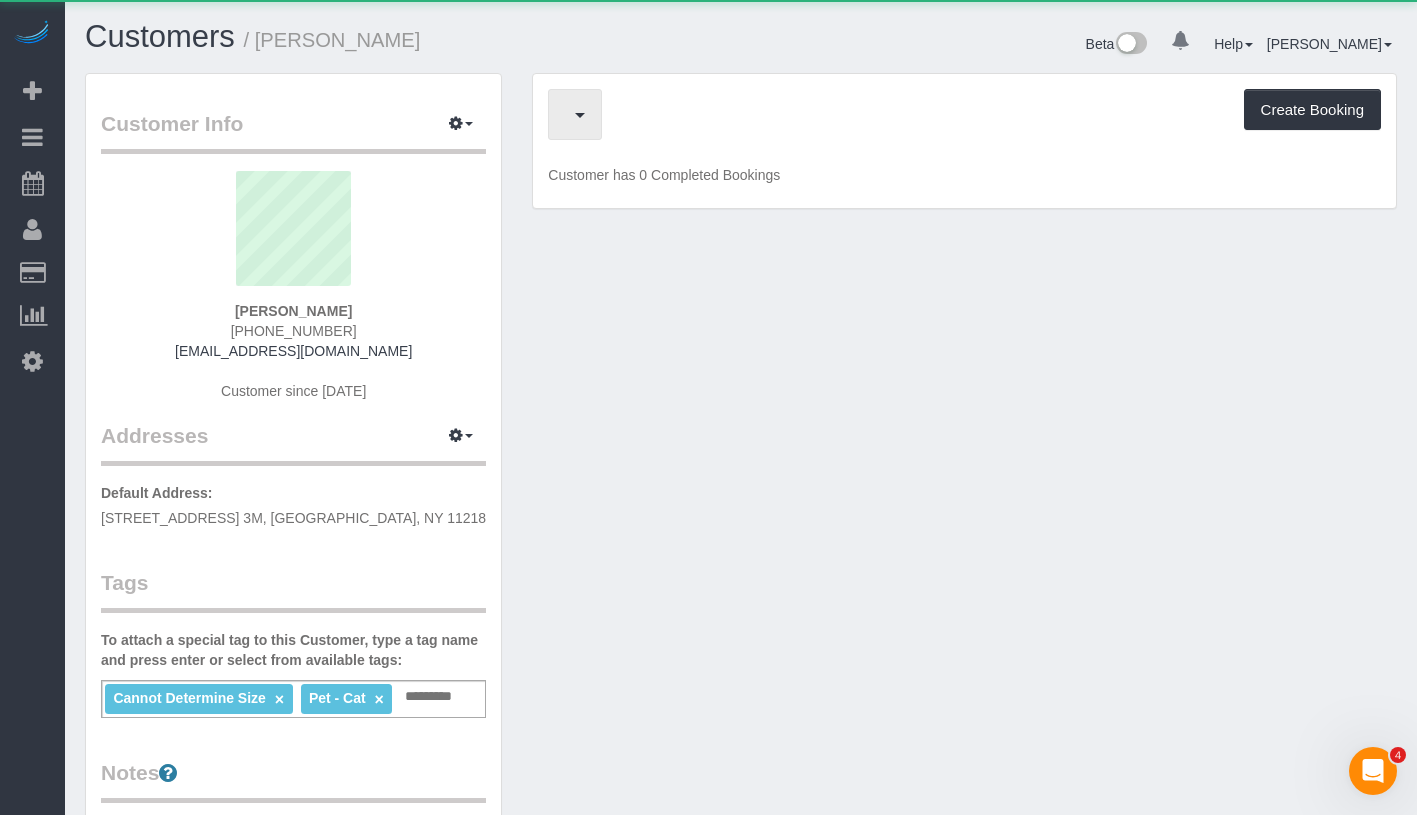 click at bounding box center [570, 114] 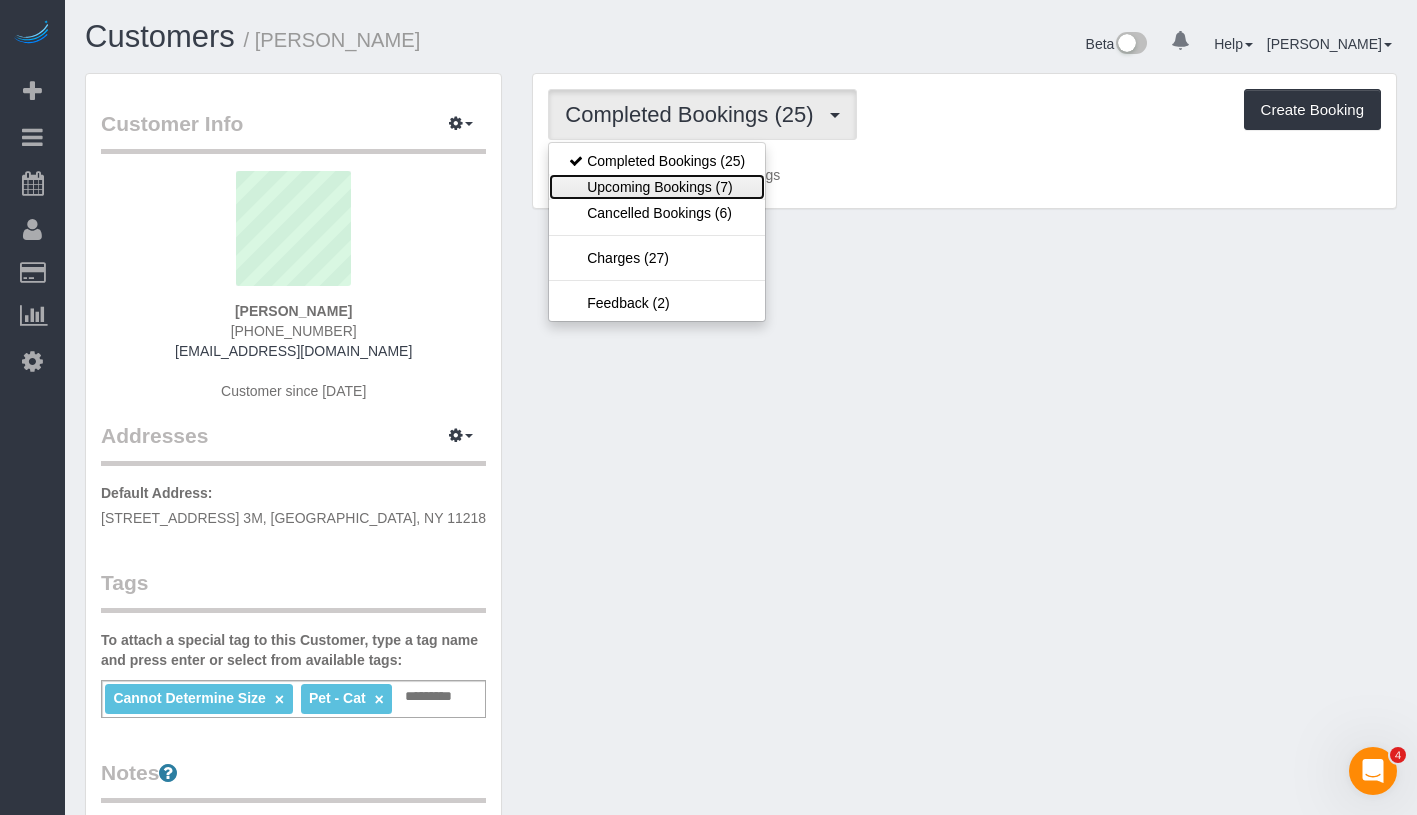 click on "Upcoming Bookings (7)" at bounding box center (657, 187) 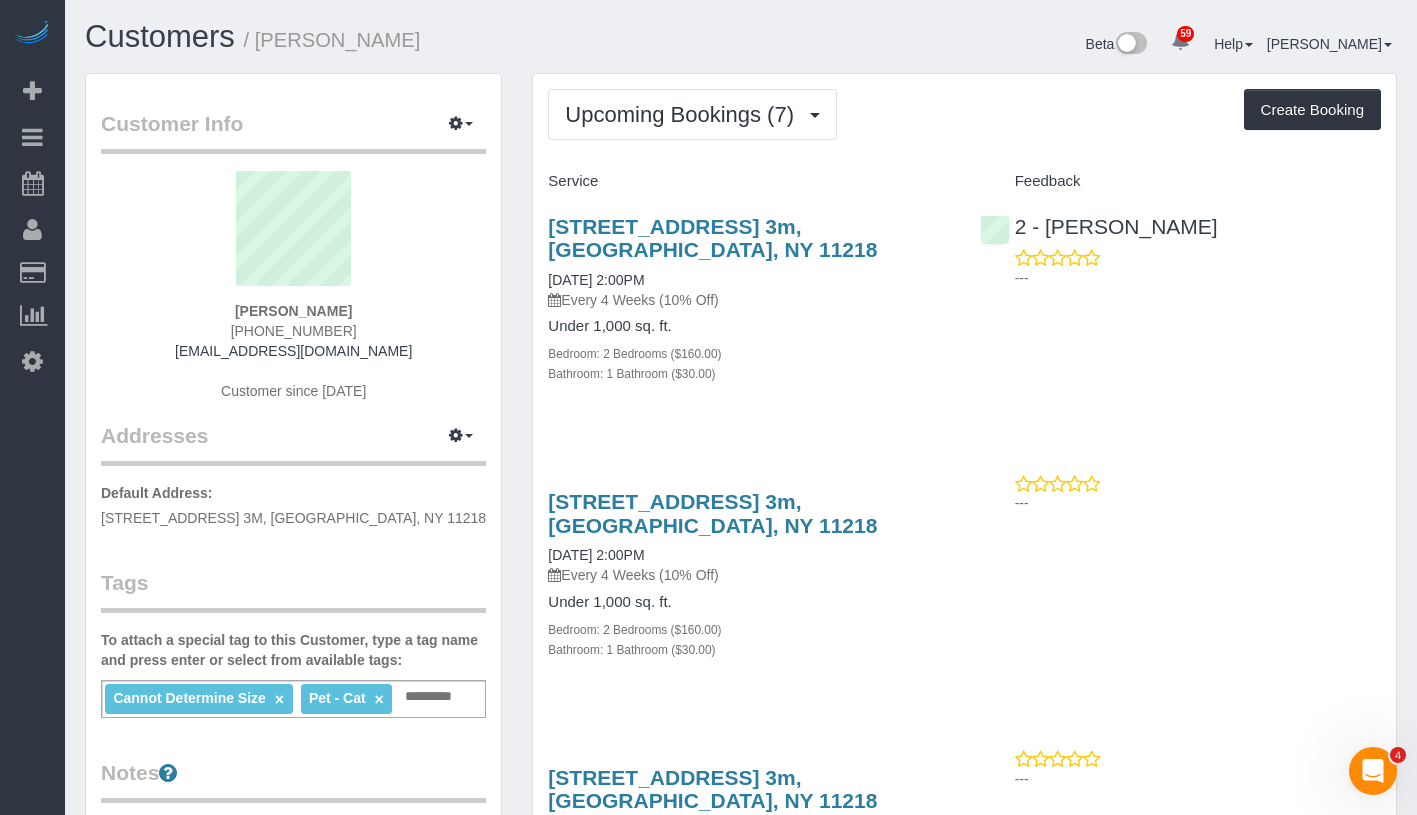 drag, startPoint x: 538, startPoint y: 283, endPoint x: 735, endPoint y: 278, distance: 197.06345 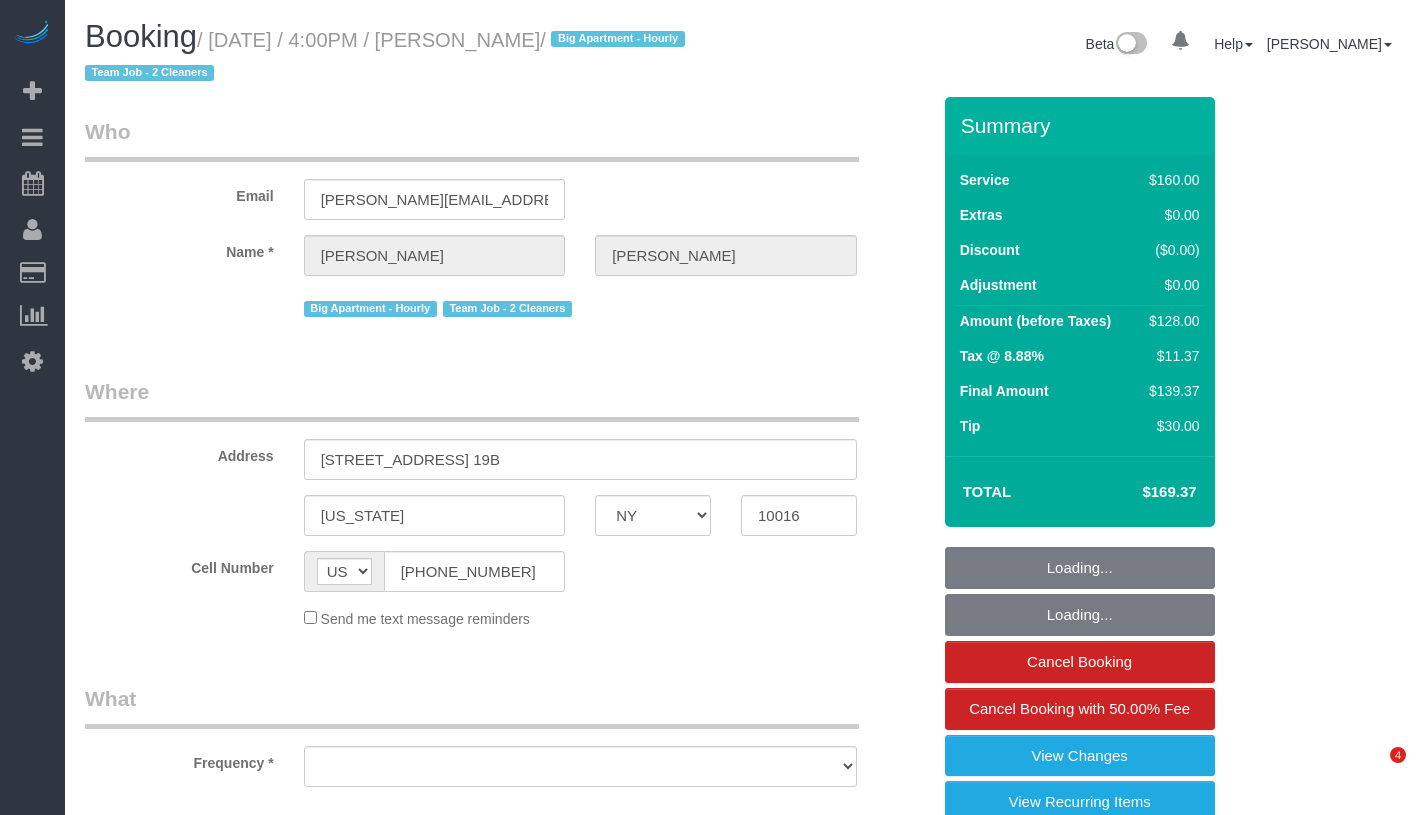 select on "NY" 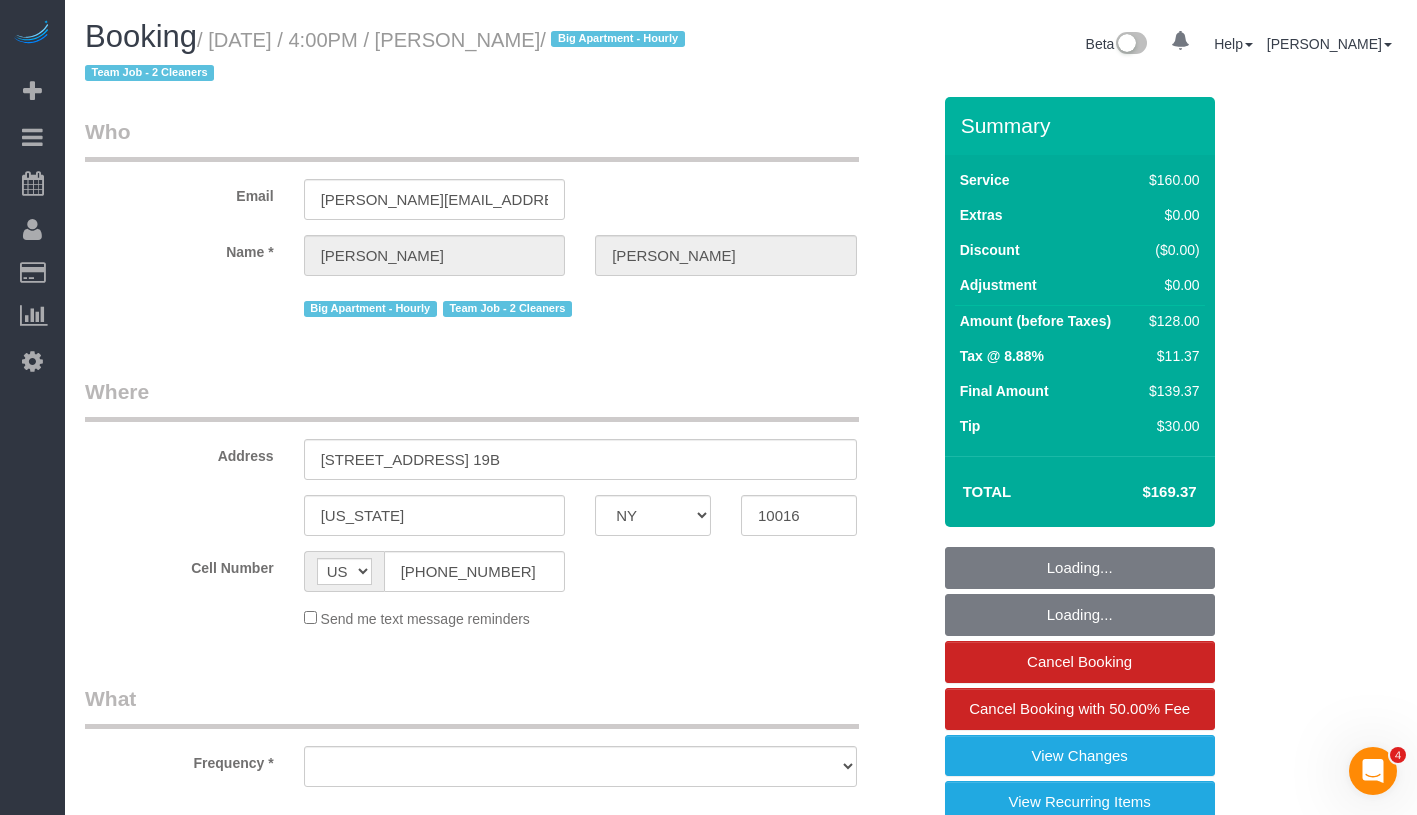 scroll, scrollTop: 0, scrollLeft: 0, axis: both 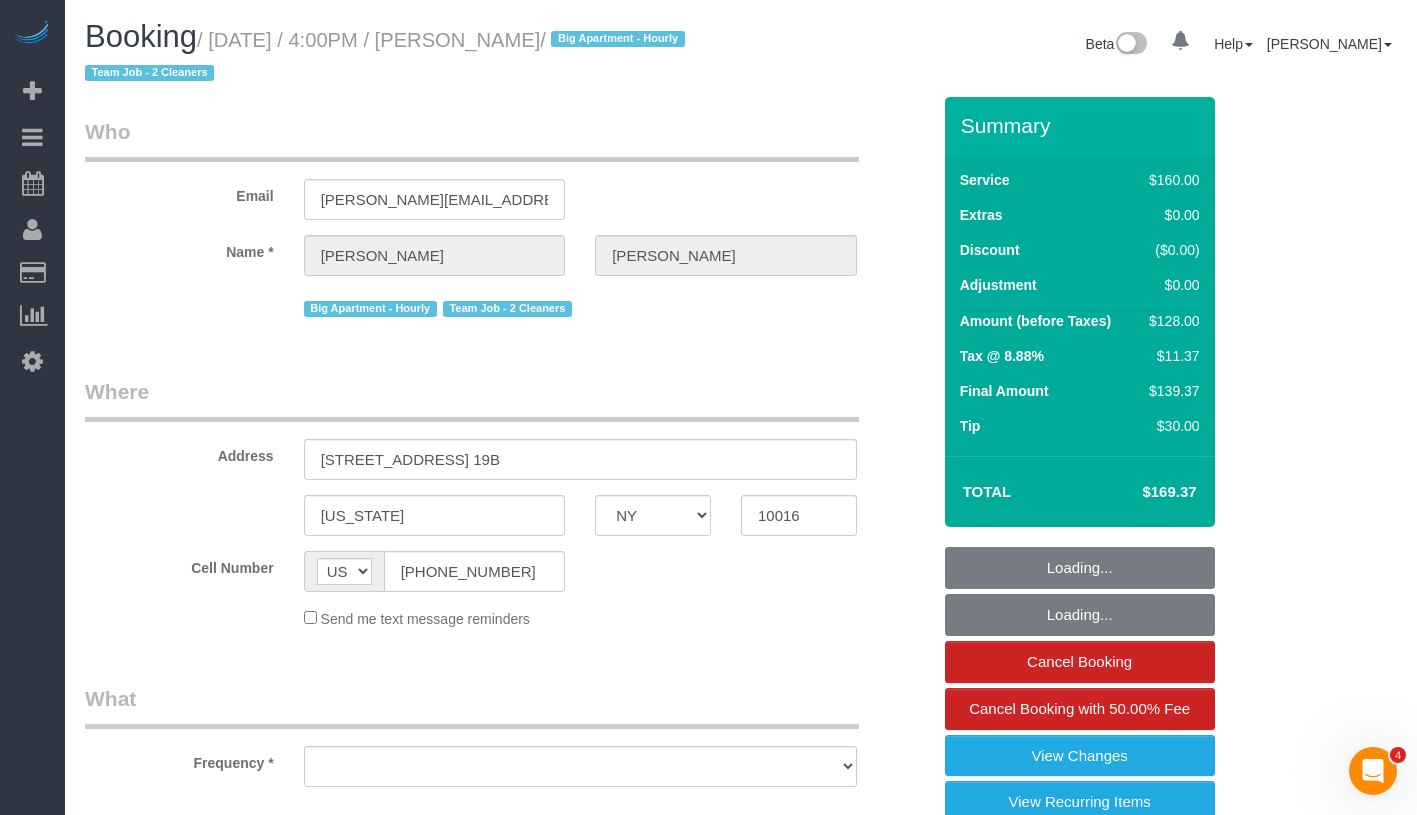 select on "number:89" 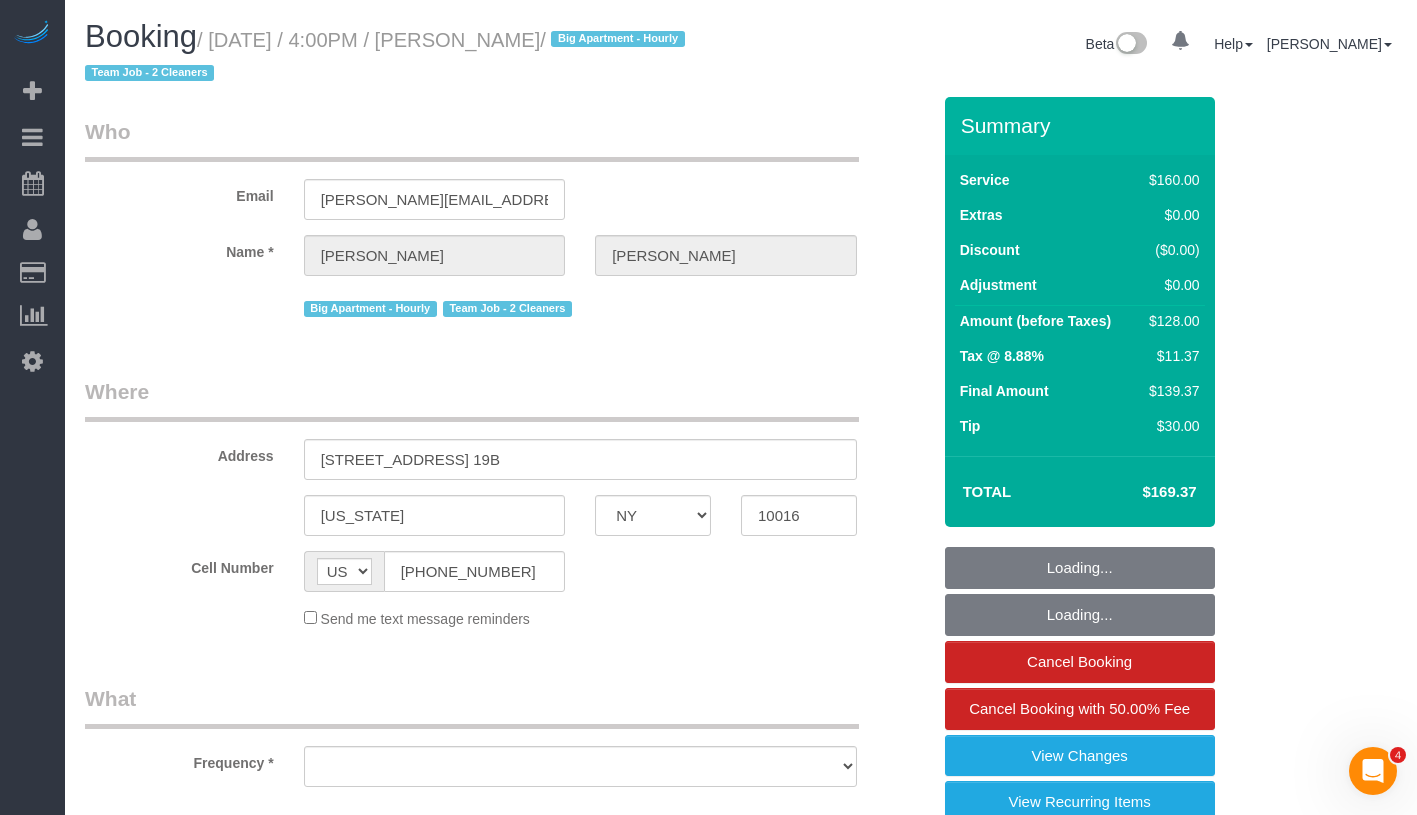 select on "number:90" 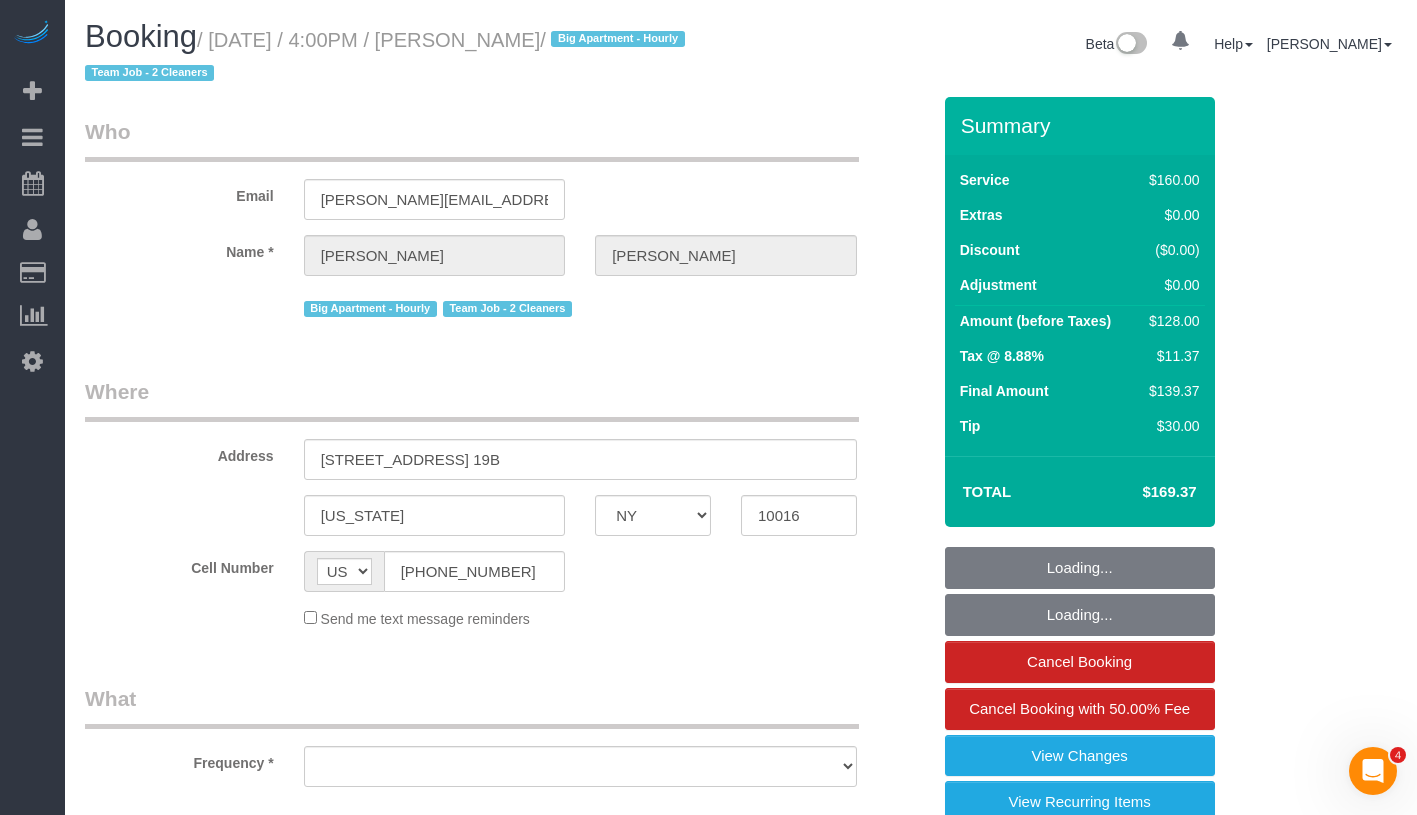 select on "number:15" 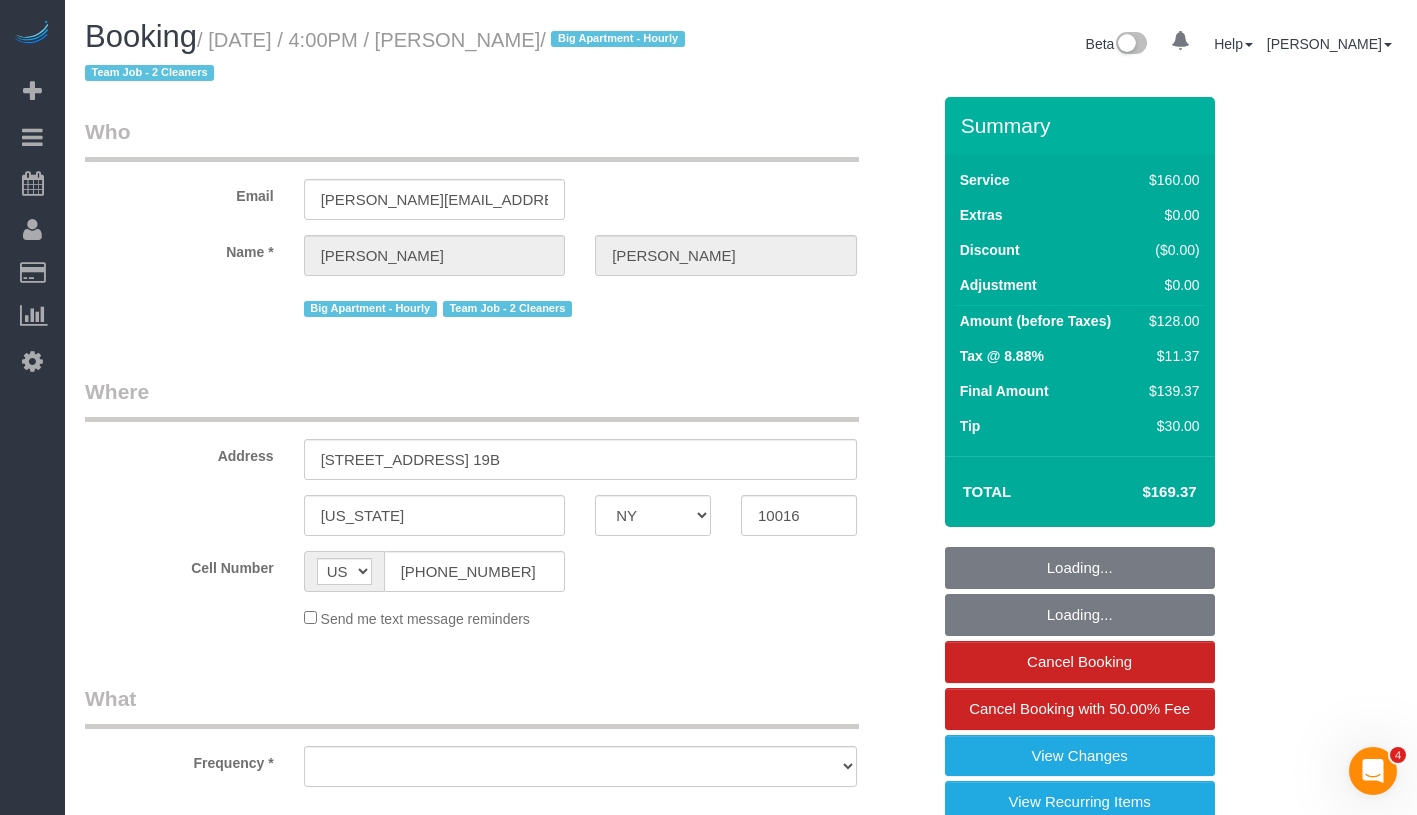 select on "number:5" 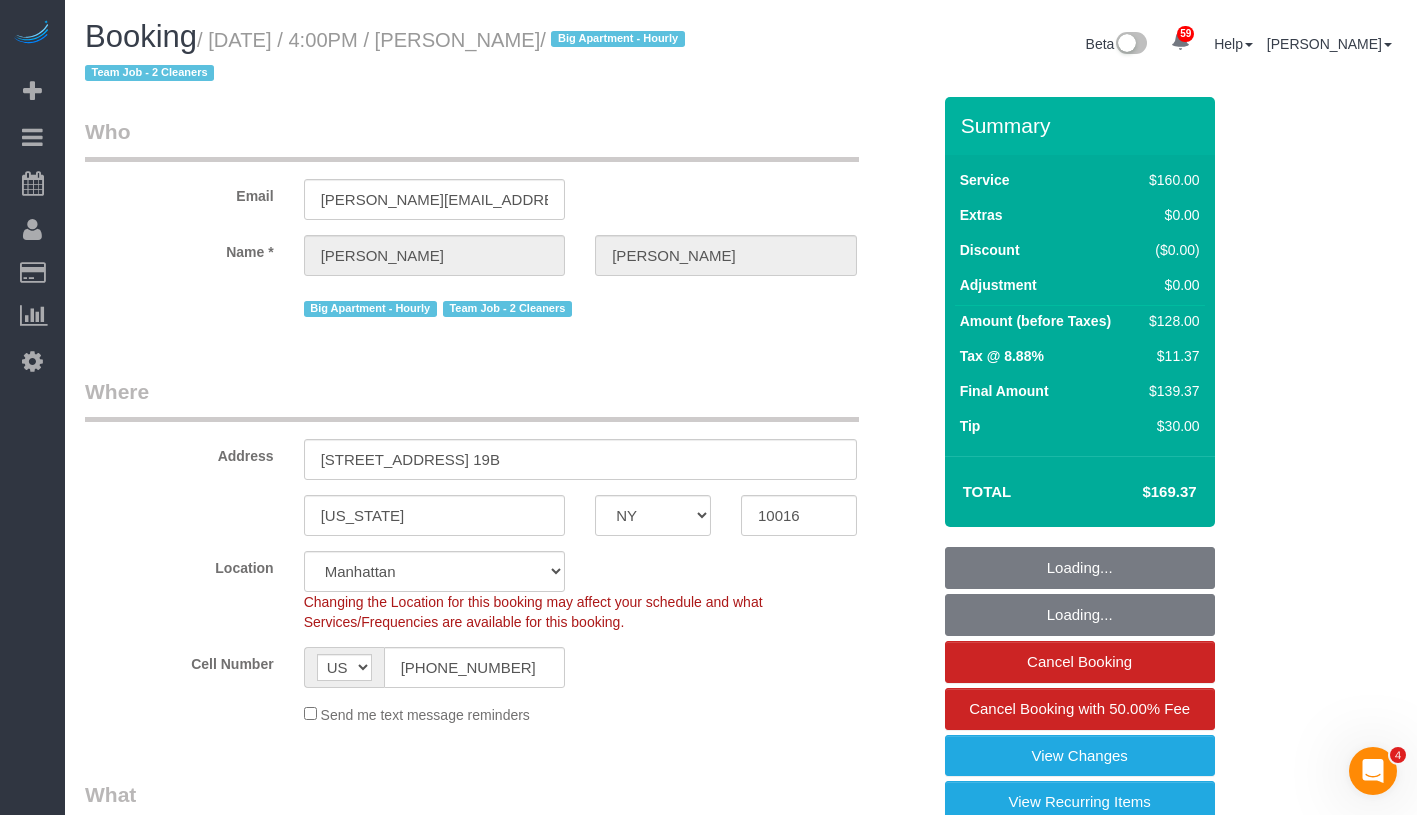 select on "object:1058" 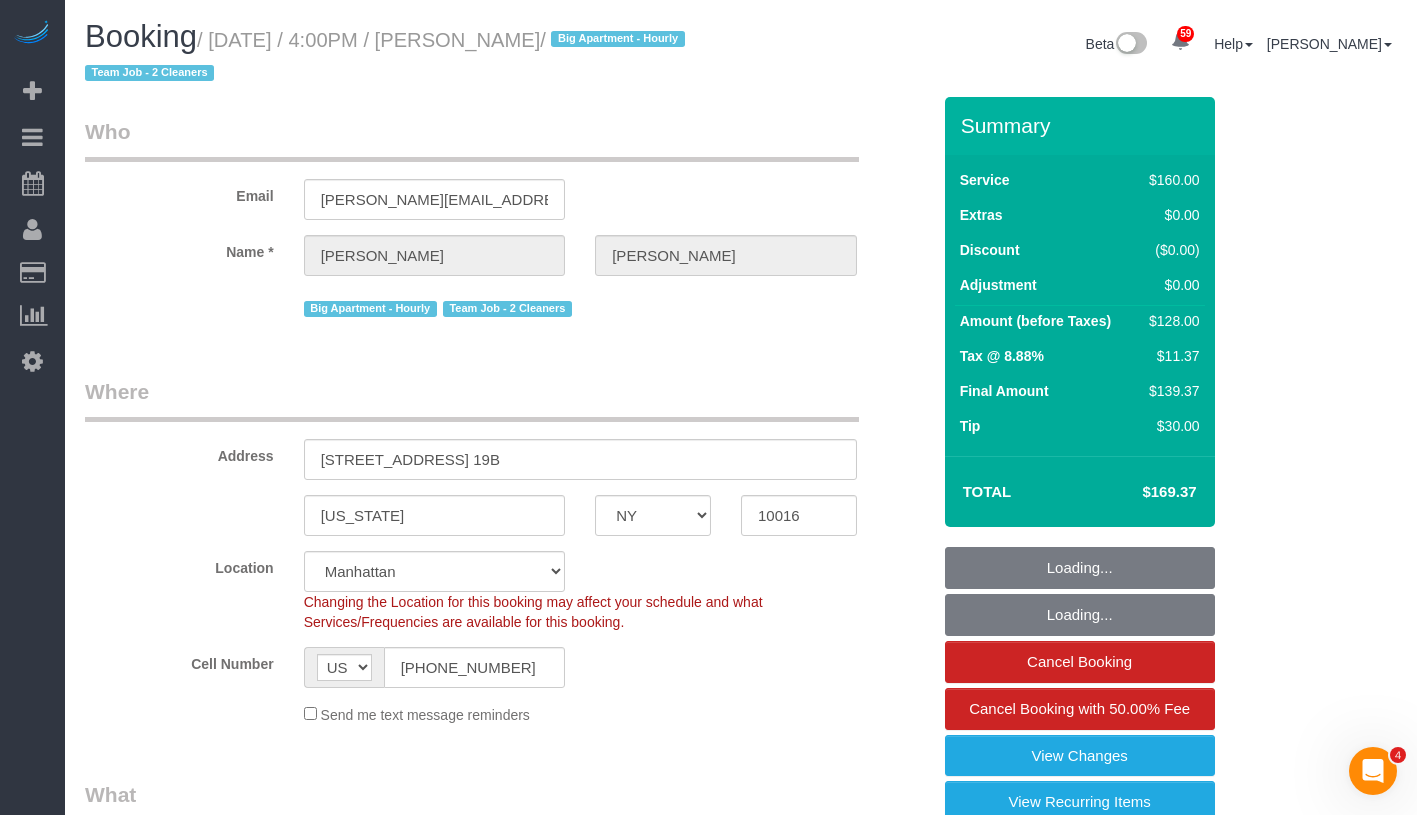 select on "spot1" 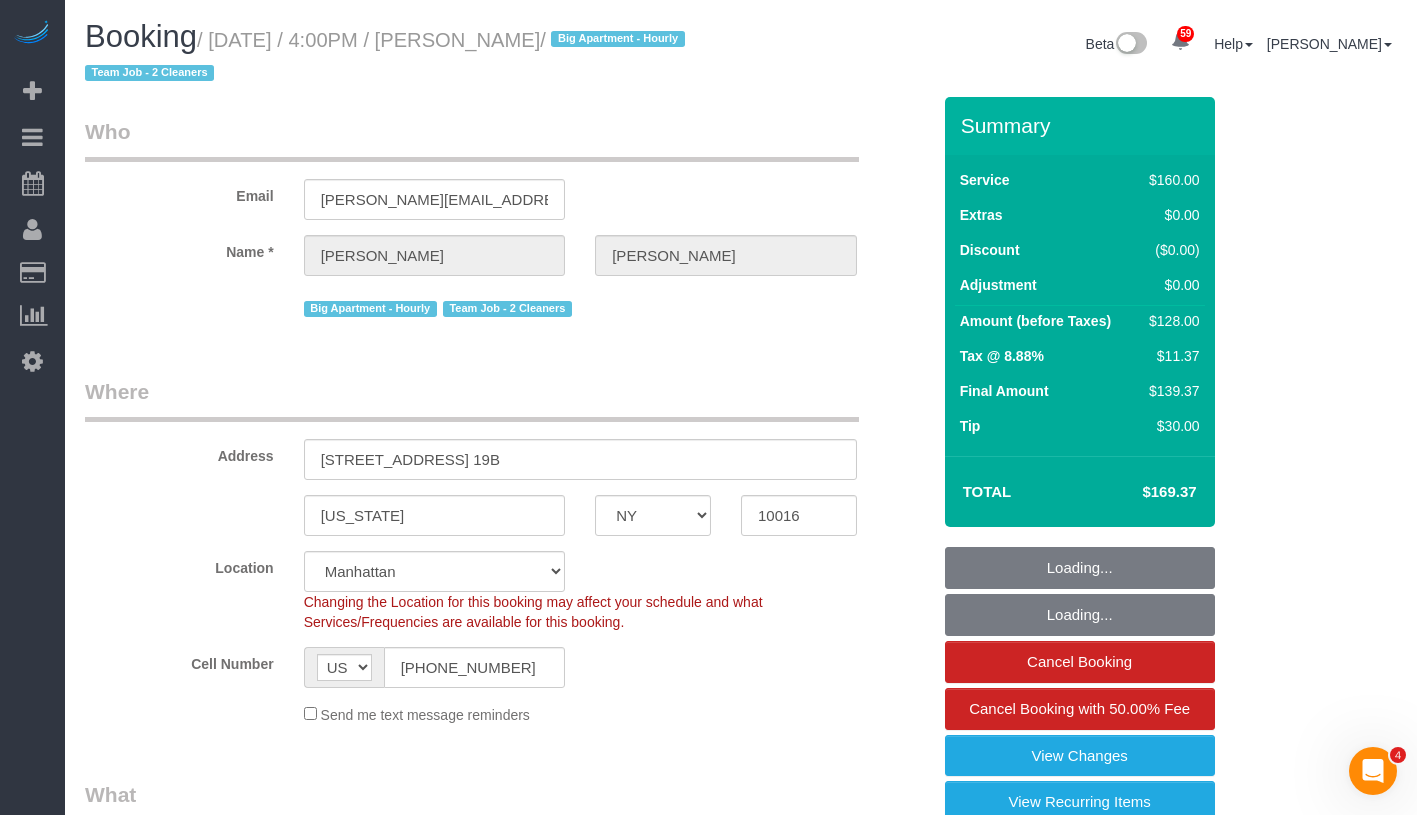 select on "string:stripe-pm_1QmmDe4VGloSiKo7qN6Zl7hg" 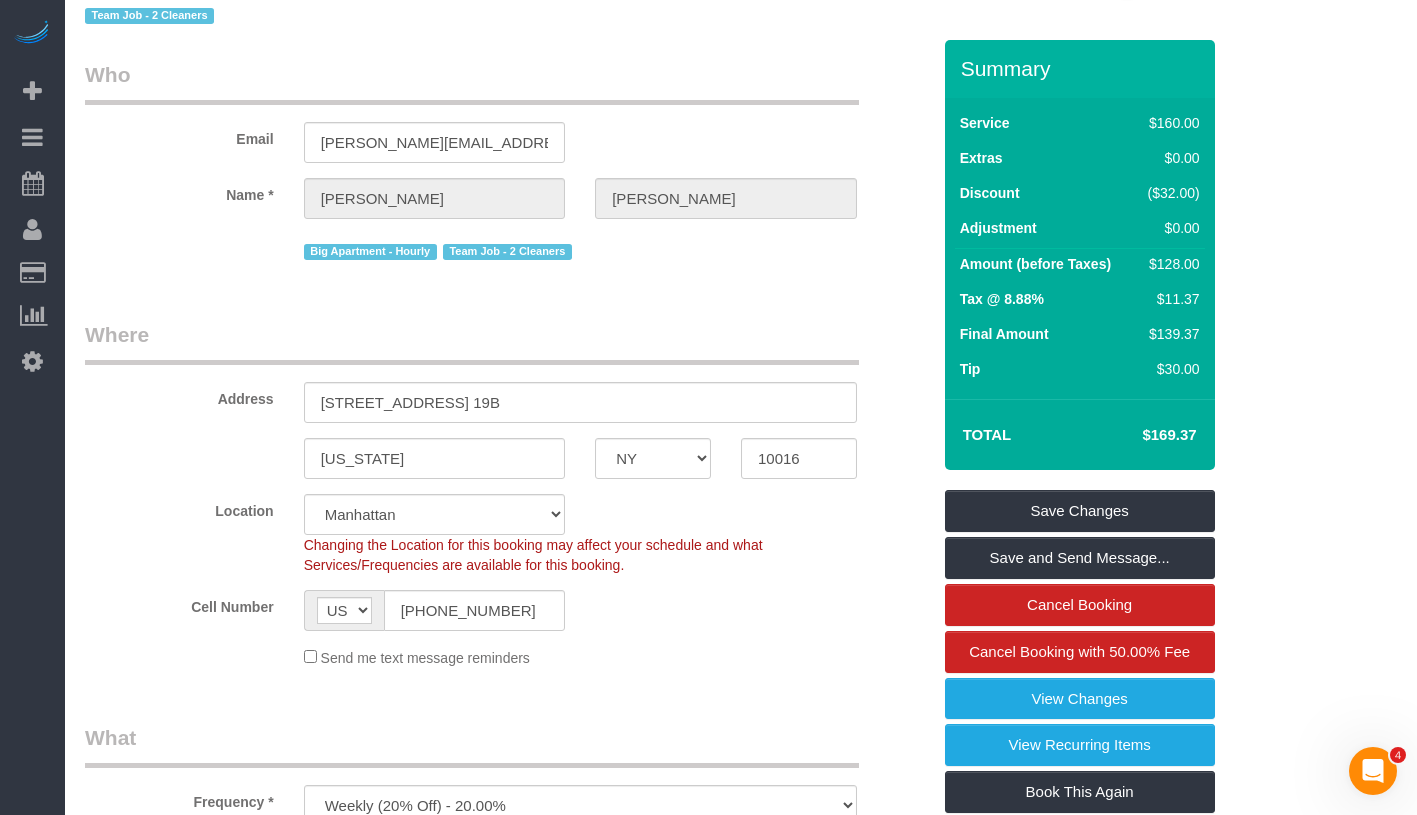 scroll, scrollTop: 0, scrollLeft: 0, axis: both 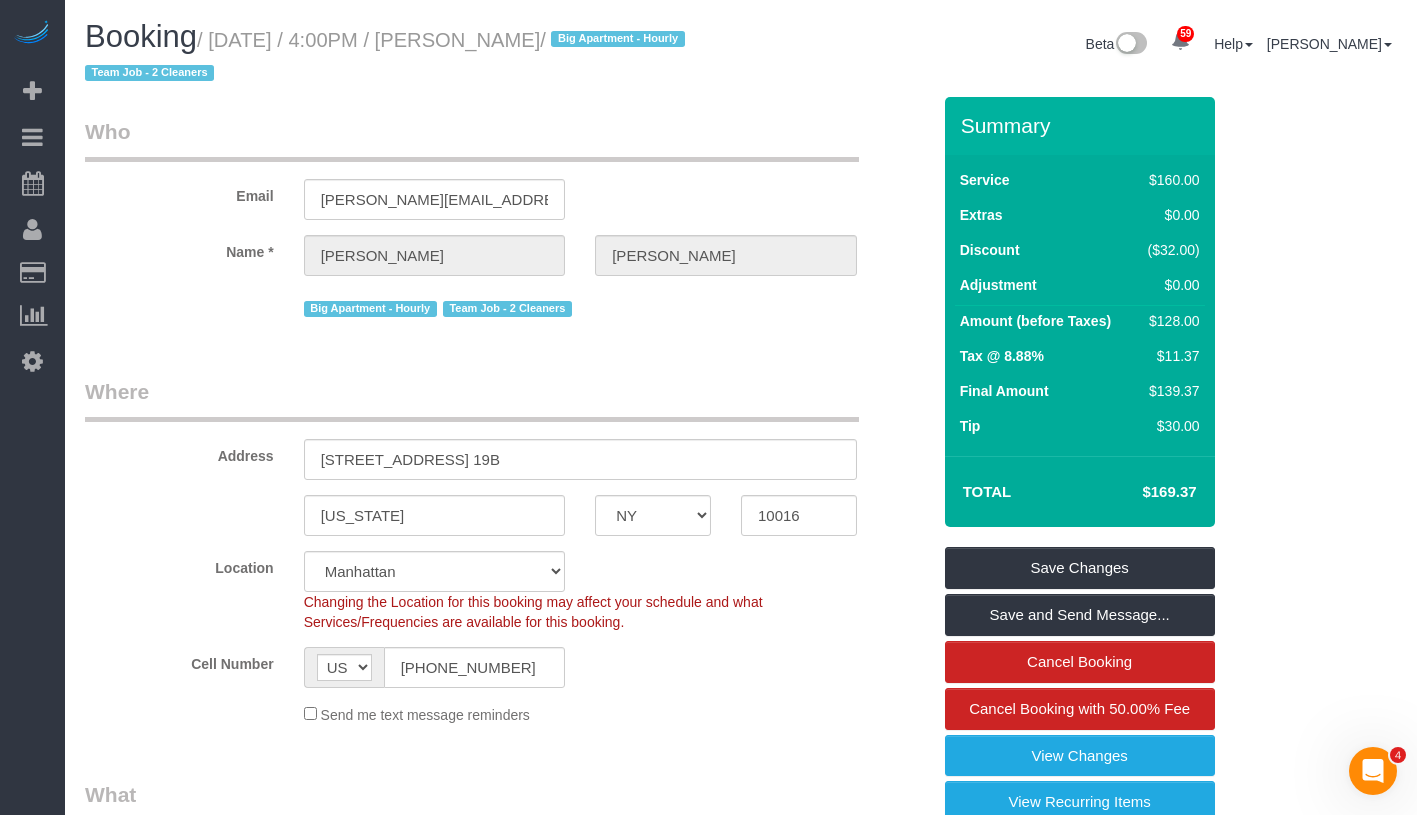 drag, startPoint x: 451, startPoint y: 40, endPoint x: 555, endPoint y: 35, distance: 104.120125 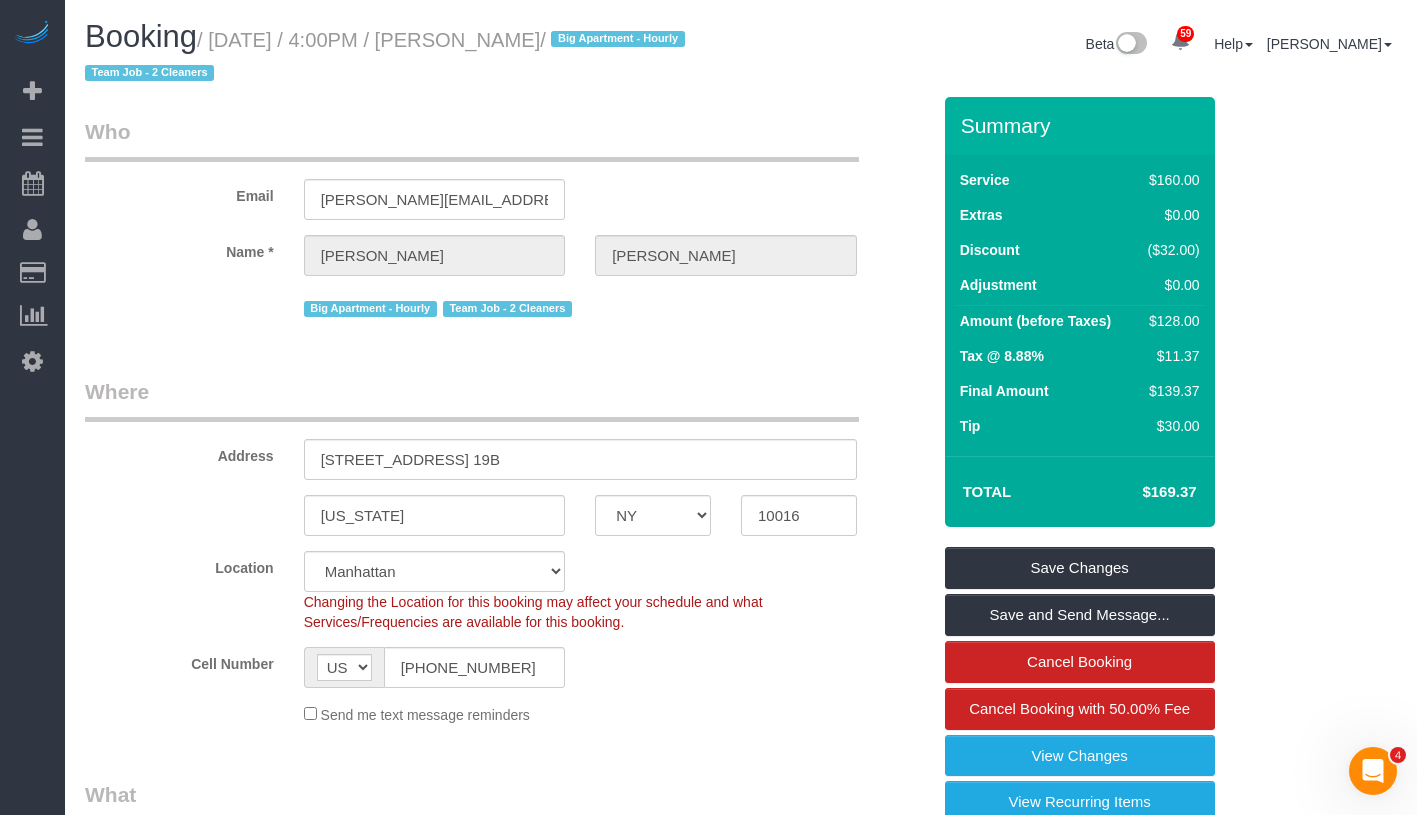 click on "/ July 06, 2025 / 4:00PM / Leigh Fisch
/
Big Apartment - Hourly
Team Job - 2 Cleaners" at bounding box center (388, 57) 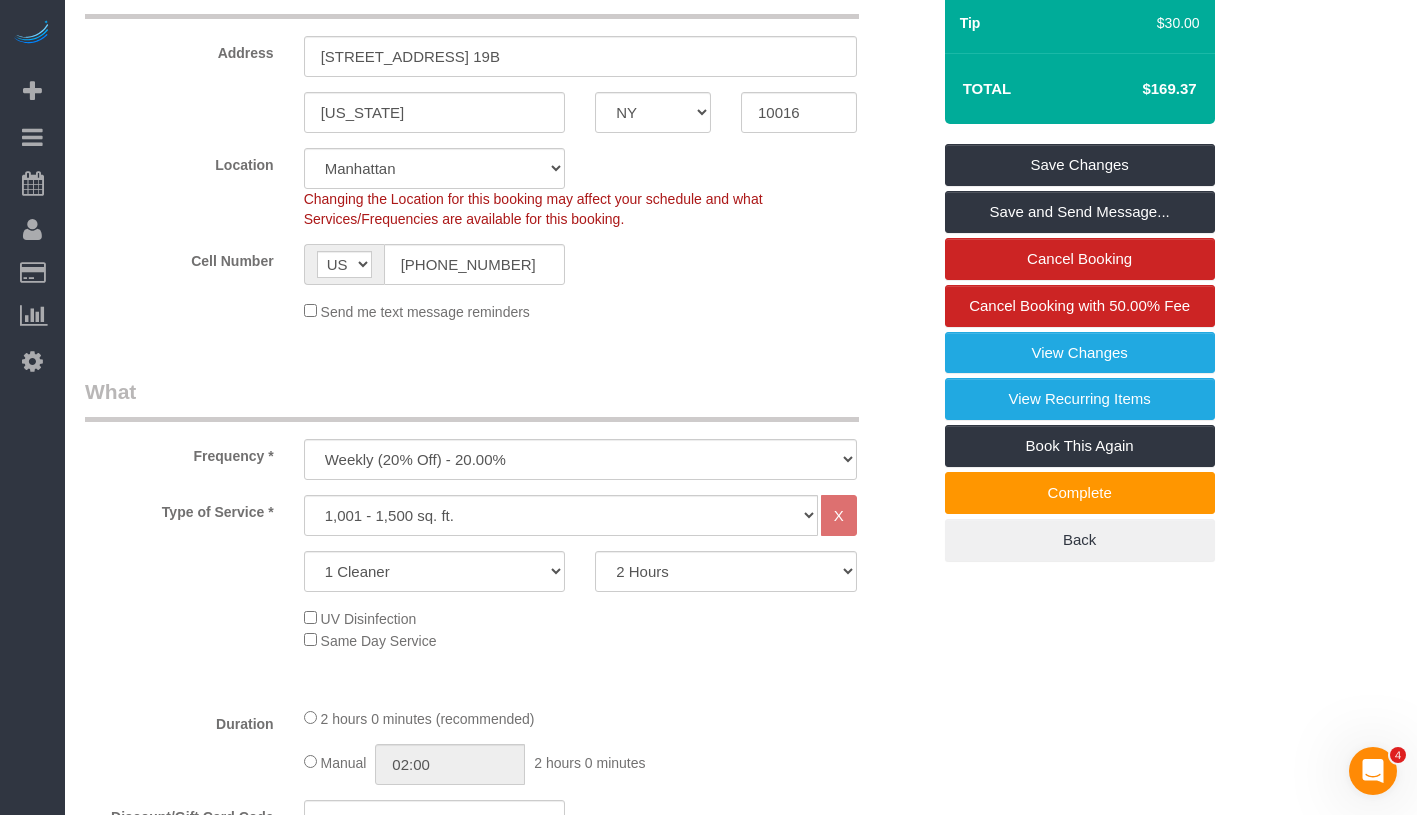 scroll, scrollTop: 403, scrollLeft: 0, axis: vertical 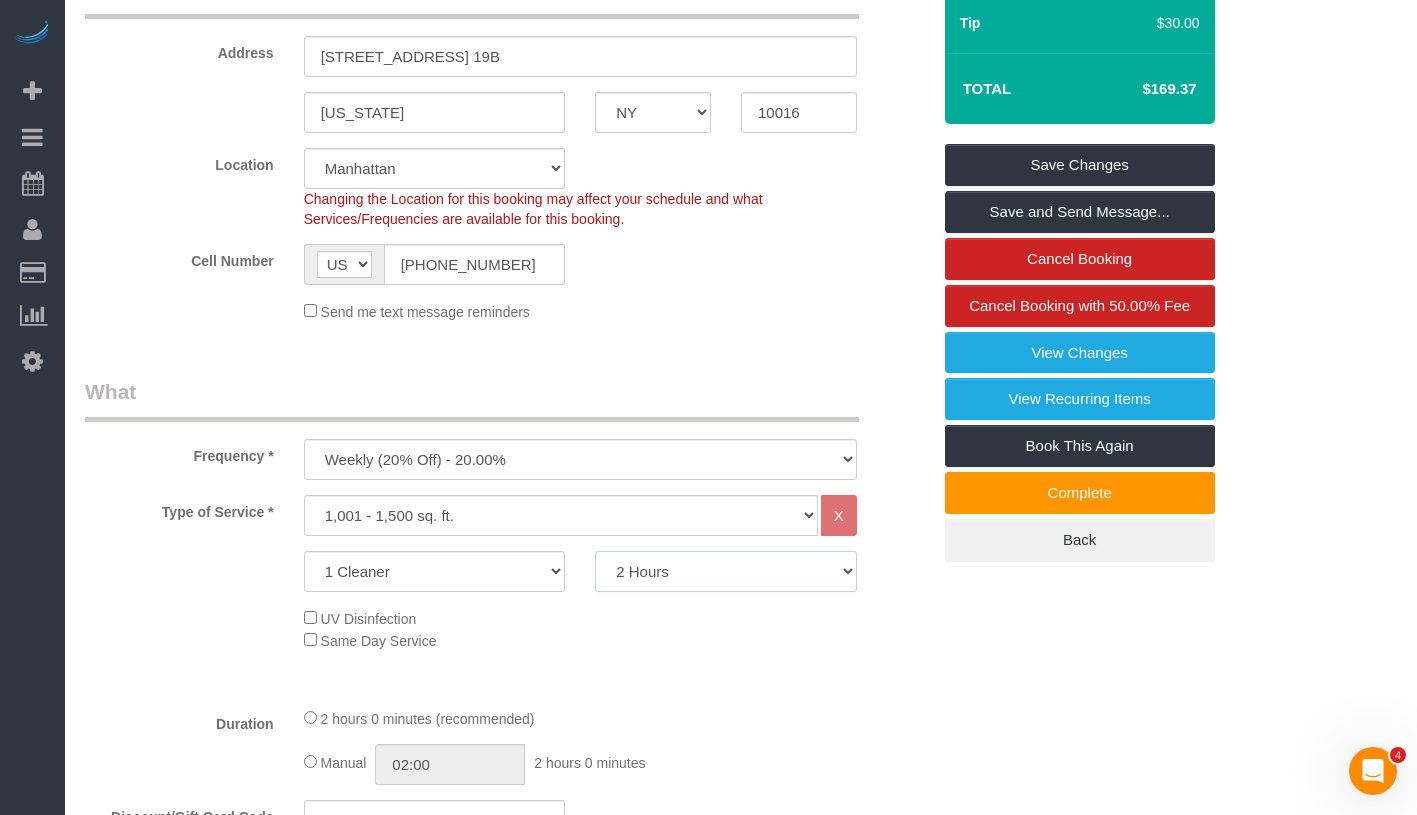 click on "2 Hours
2.5 Hours
3 Hours
3.5 Hours
4 Hours
4.5 Hours
5 Hours
5.5 Hours
6 Hours
6.5 Hours
7 Hours
7.5 Hours
8 Hours
8.5 Hours
9 Hours
9.5 Hours
10 Hours
10.5 Hours
11 Hours
11.5 Hours
12 Hours" 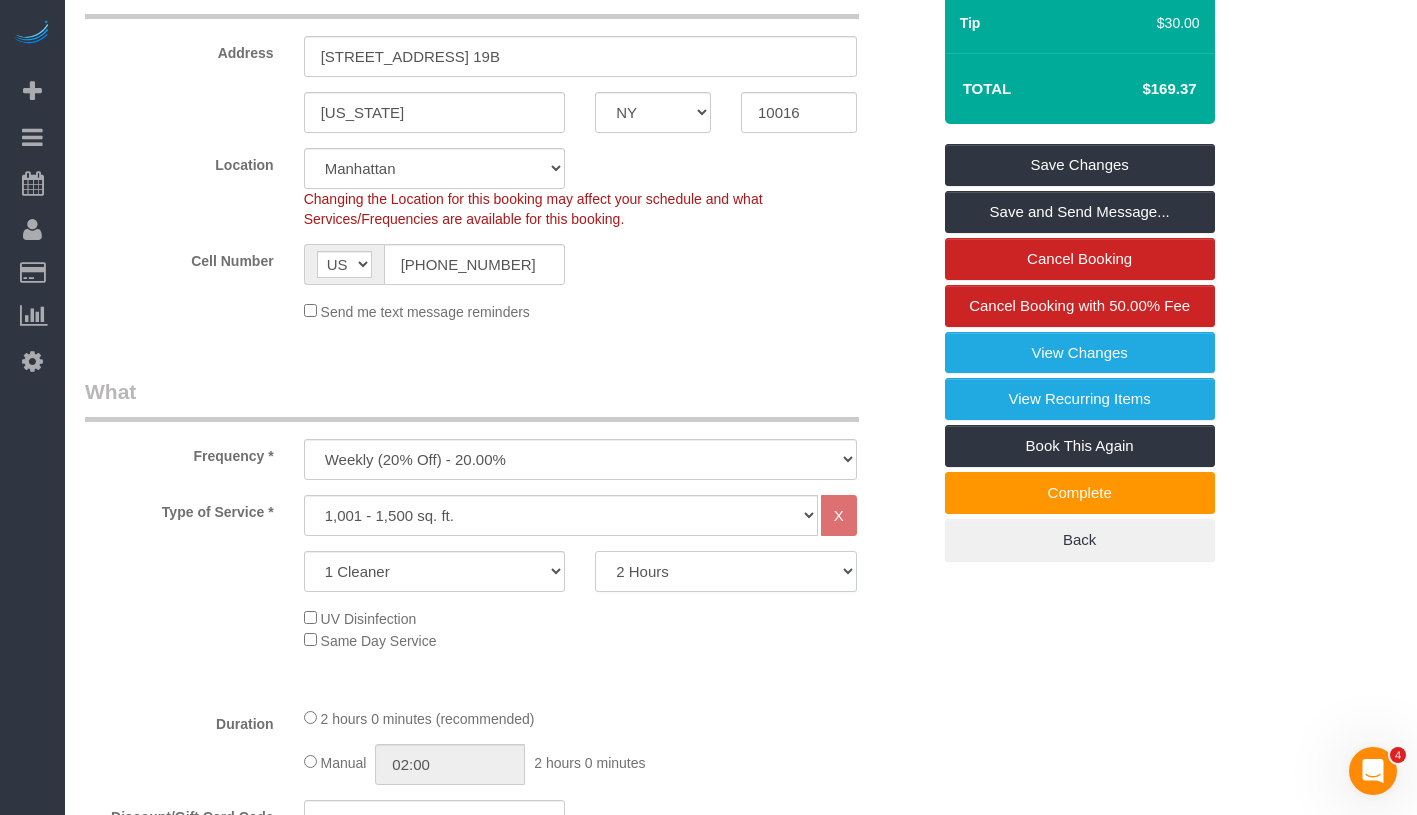 select on "180" 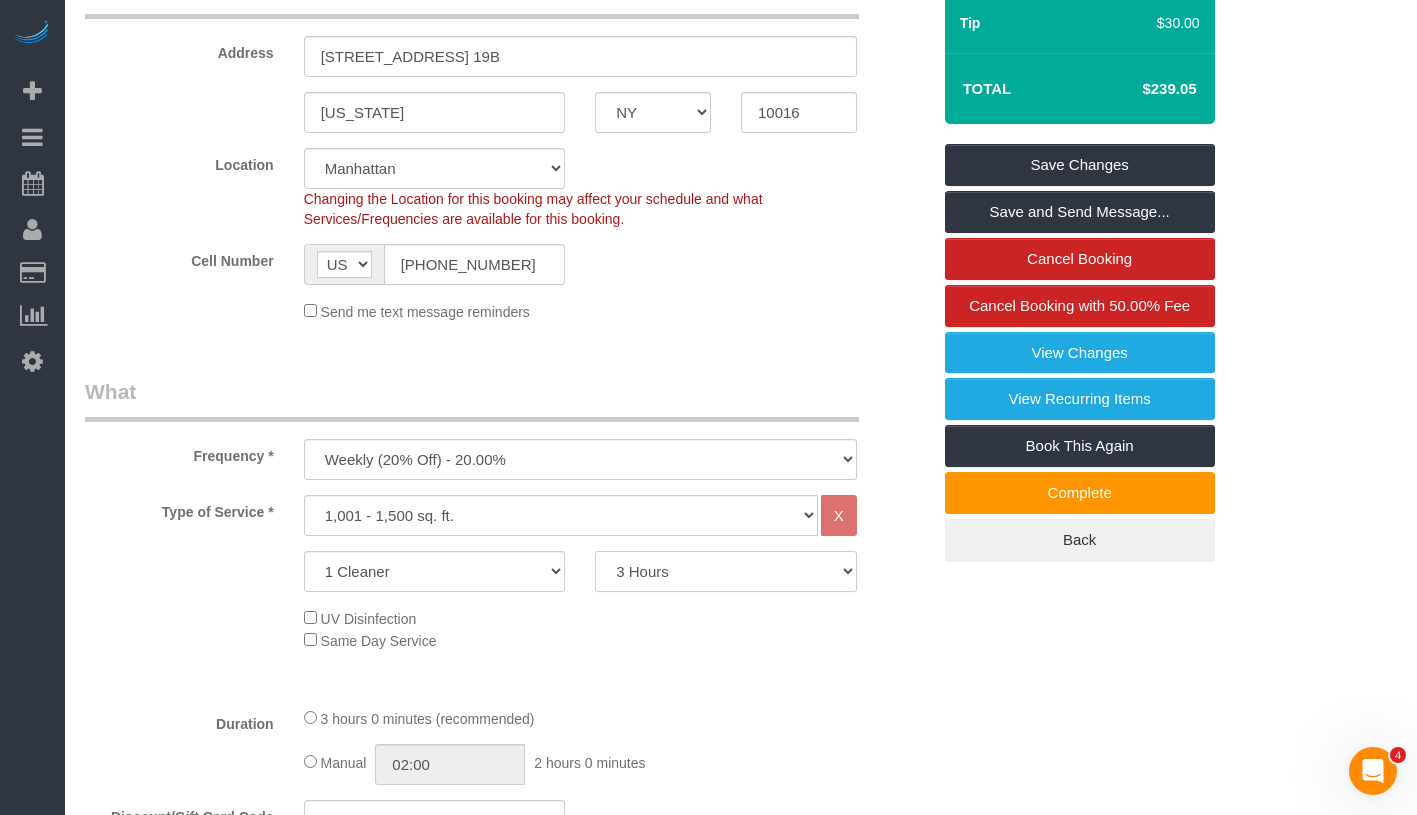 select on "spot39" 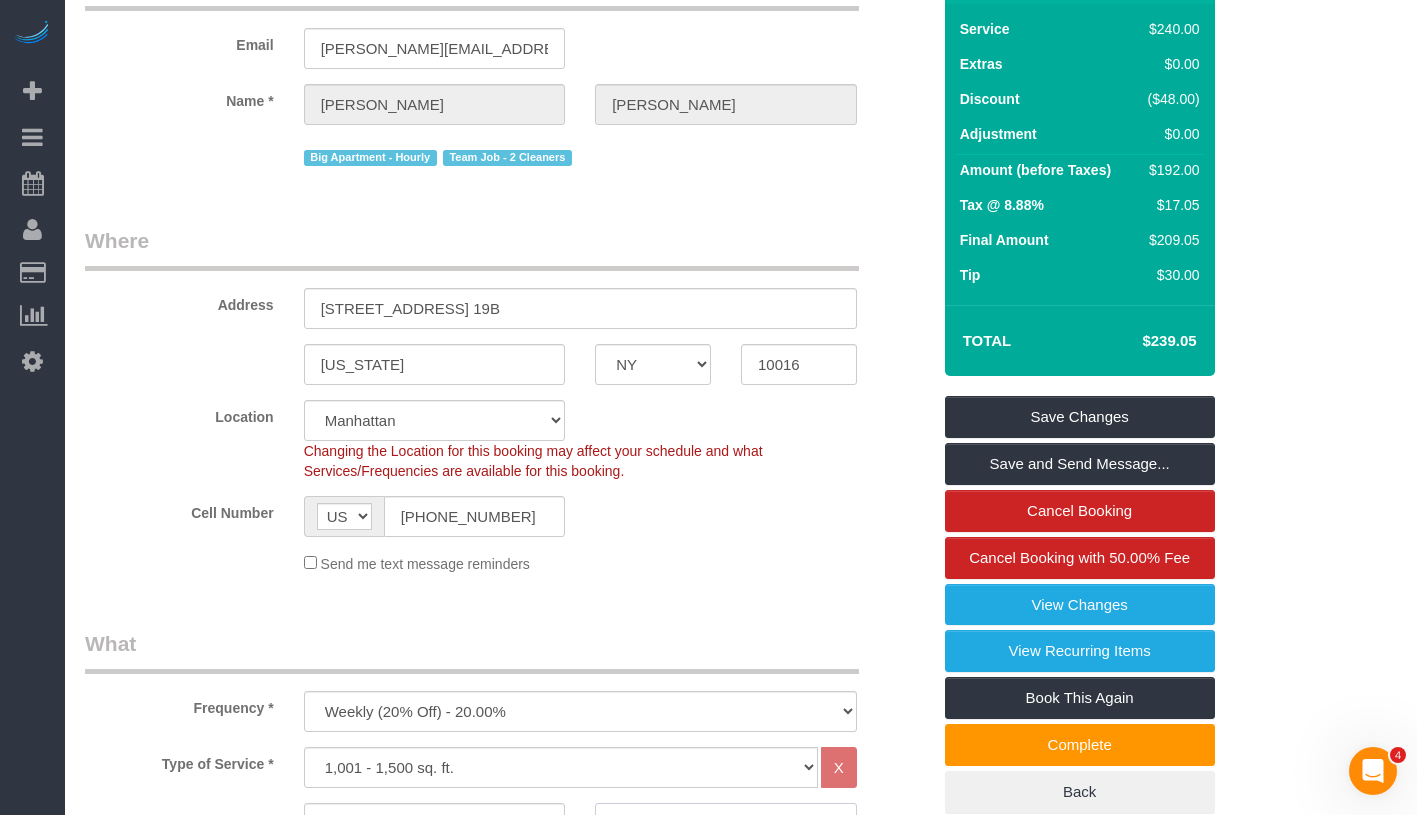 scroll, scrollTop: 0, scrollLeft: 0, axis: both 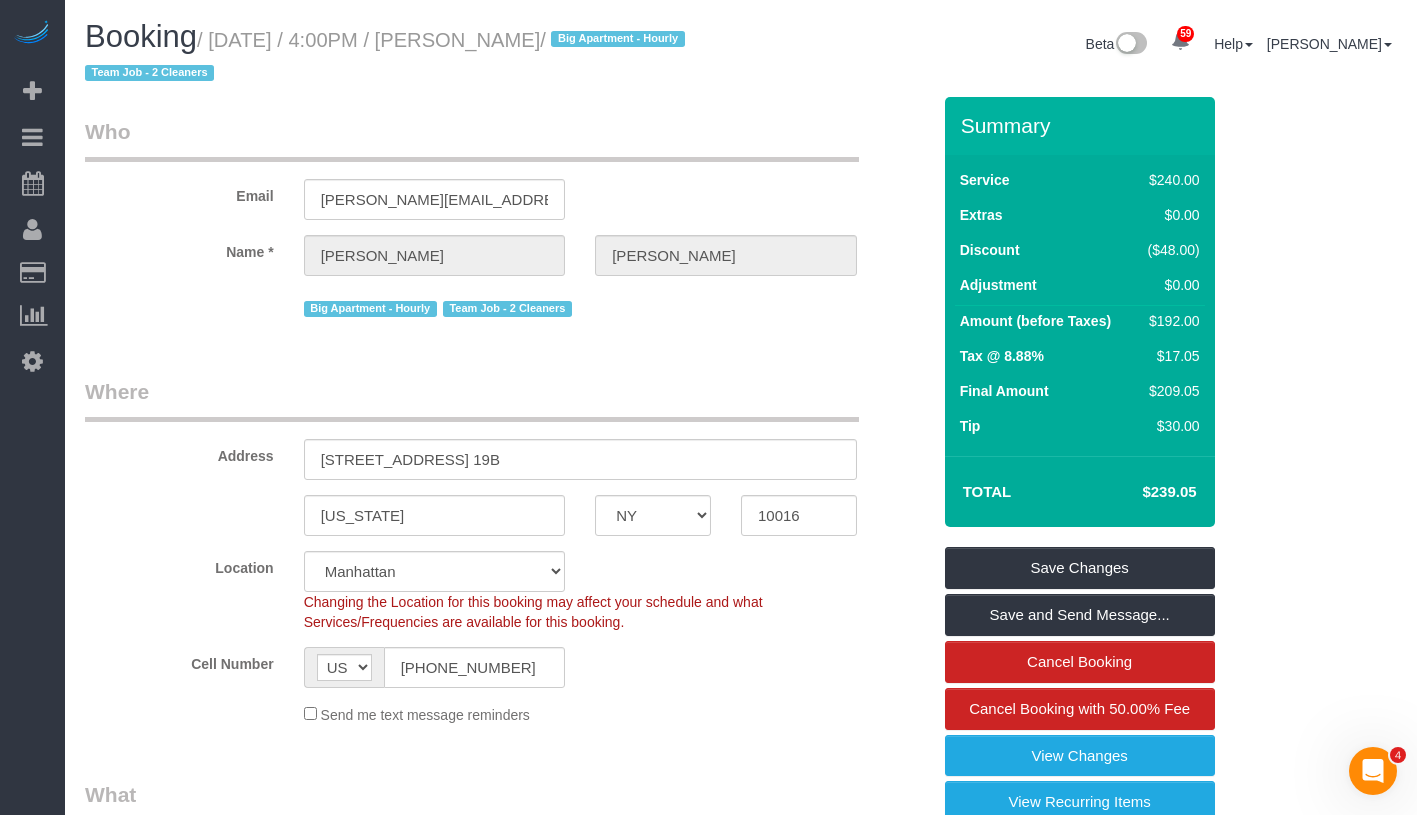drag, startPoint x: 1130, startPoint y: 494, endPoint x: 1210, endPoint y: 491, distance: 80.05623 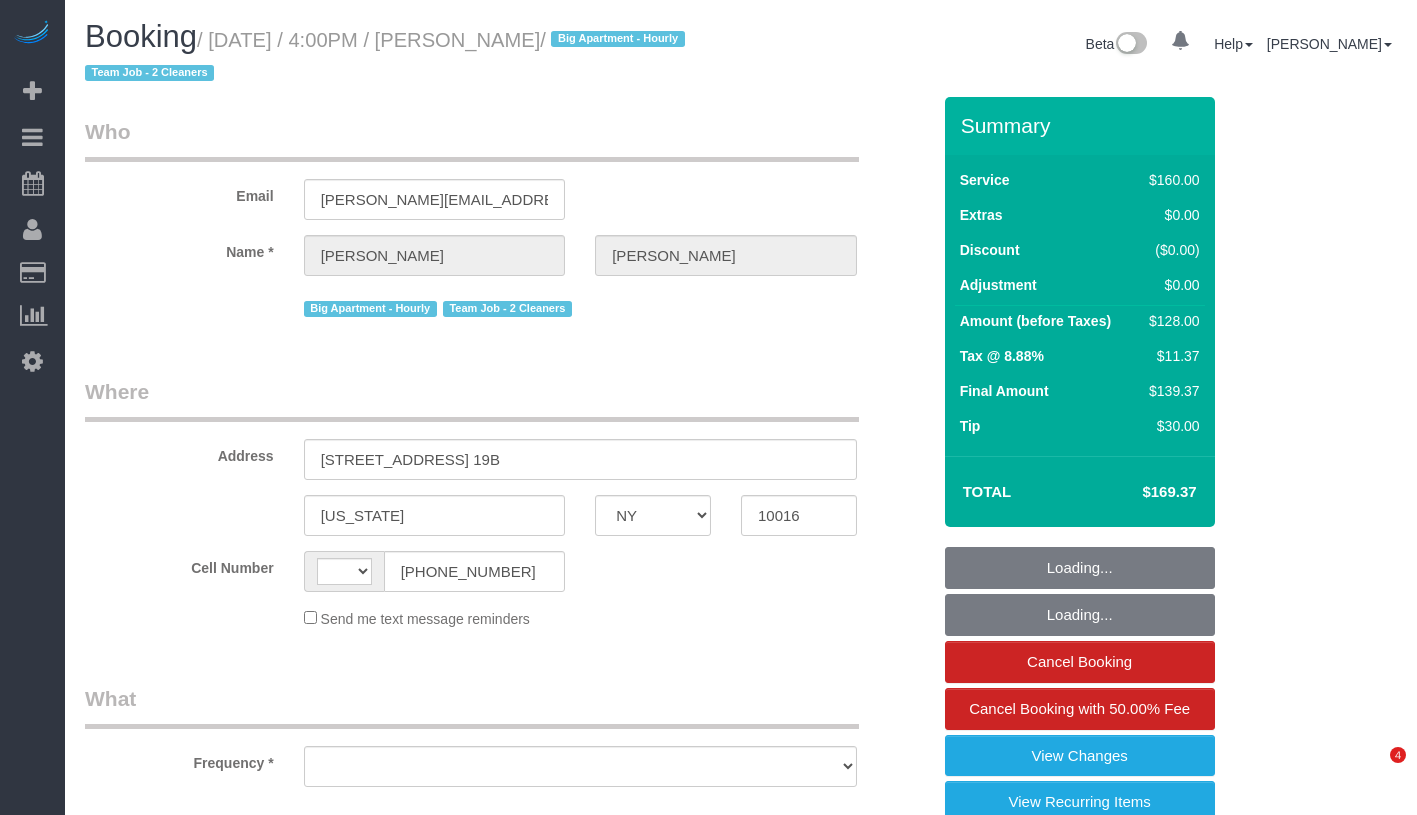 select on "NY" 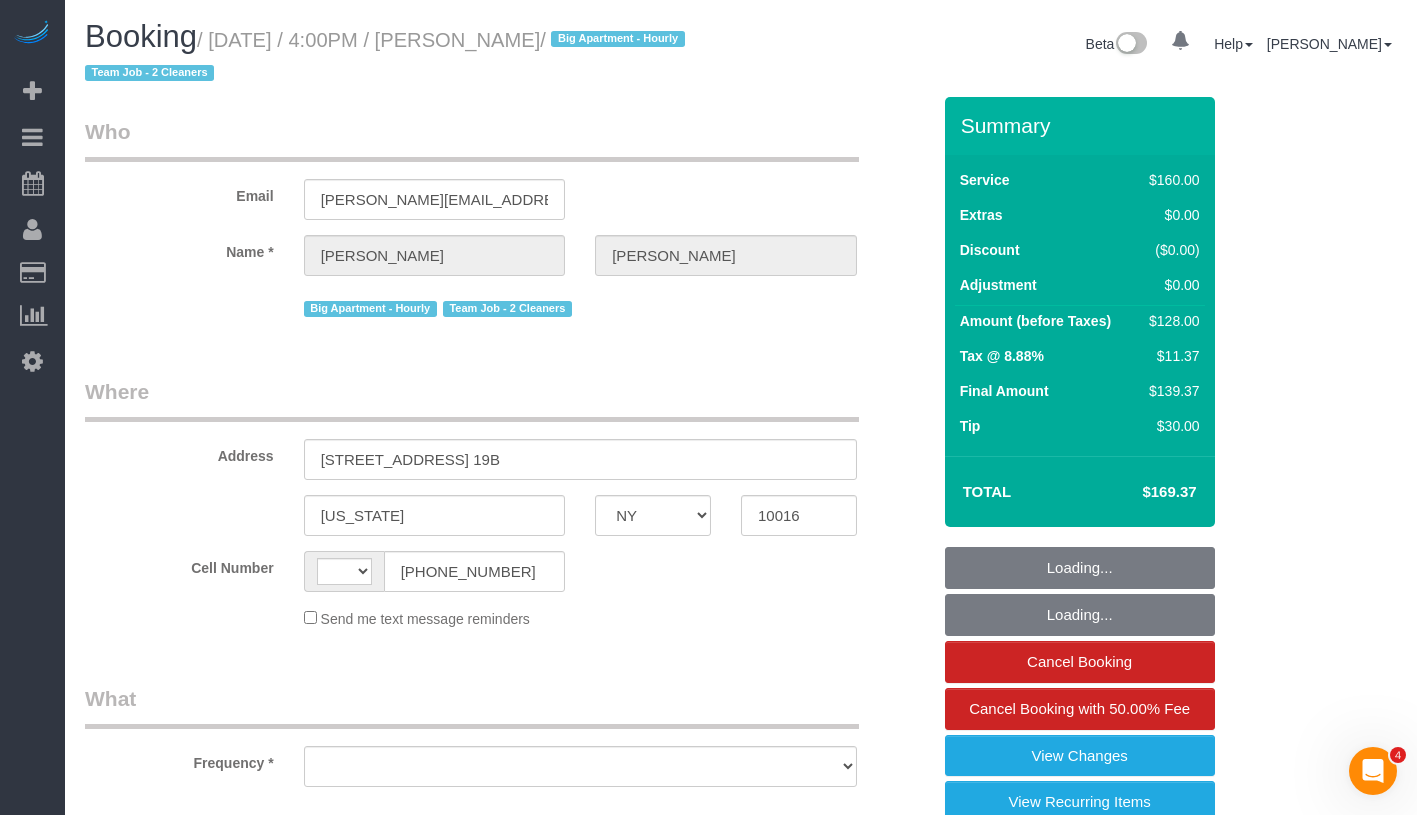 scroll, scrollTop: 0, scrollLeft: 0, axis: both 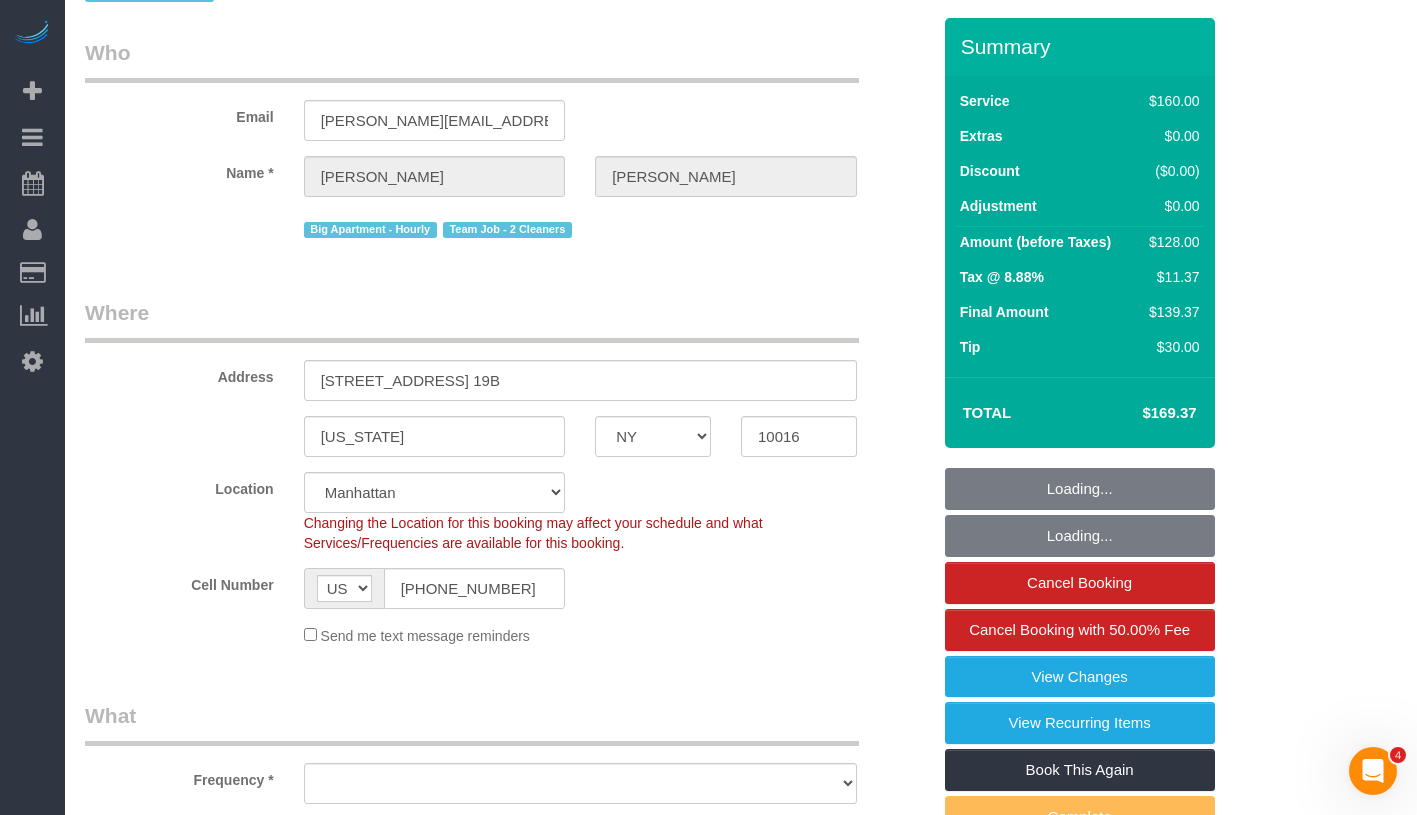 select on "object:831" 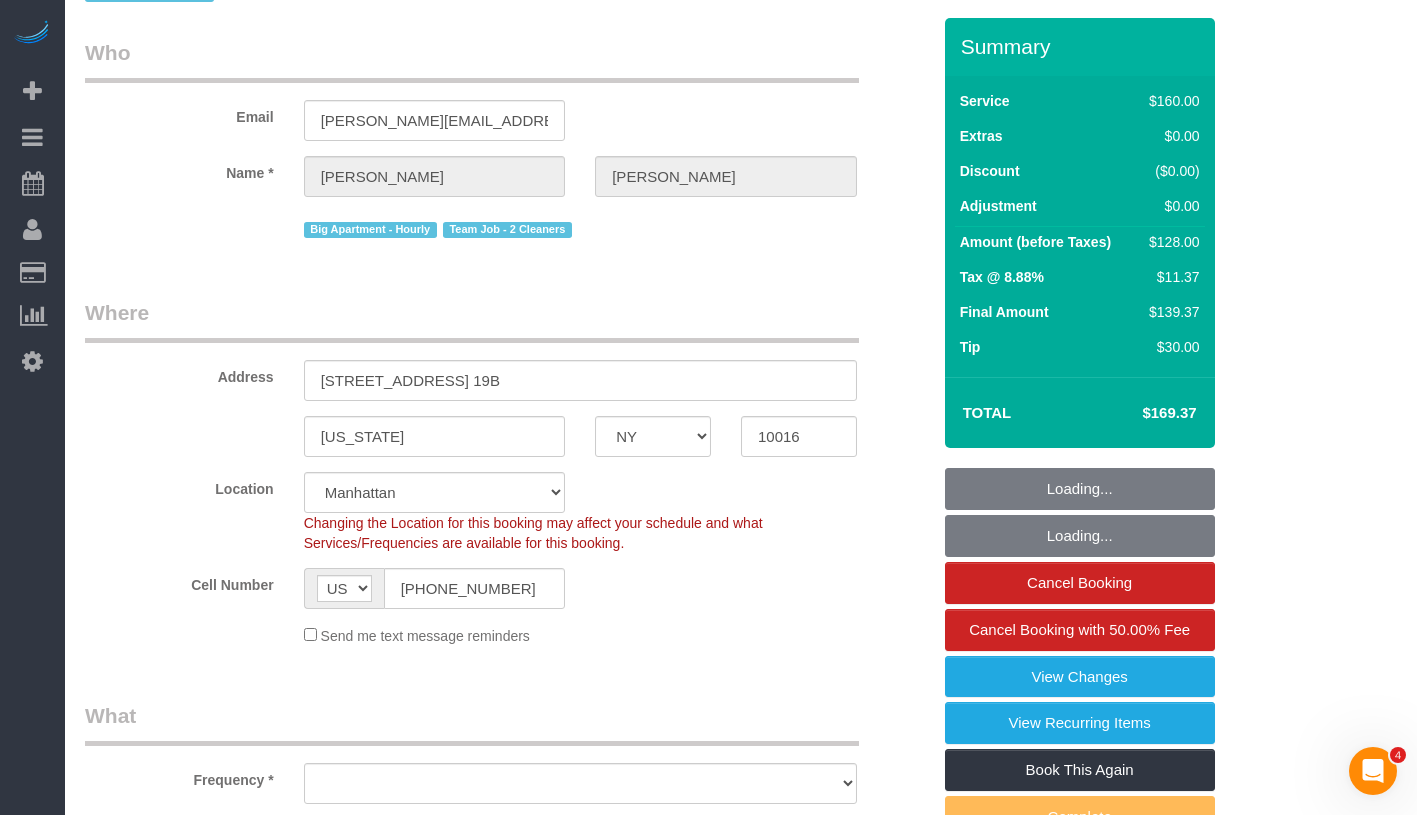 select on "string:stripe-pm_1QmmDe4VGloSiKo7qN6Zl7hg" 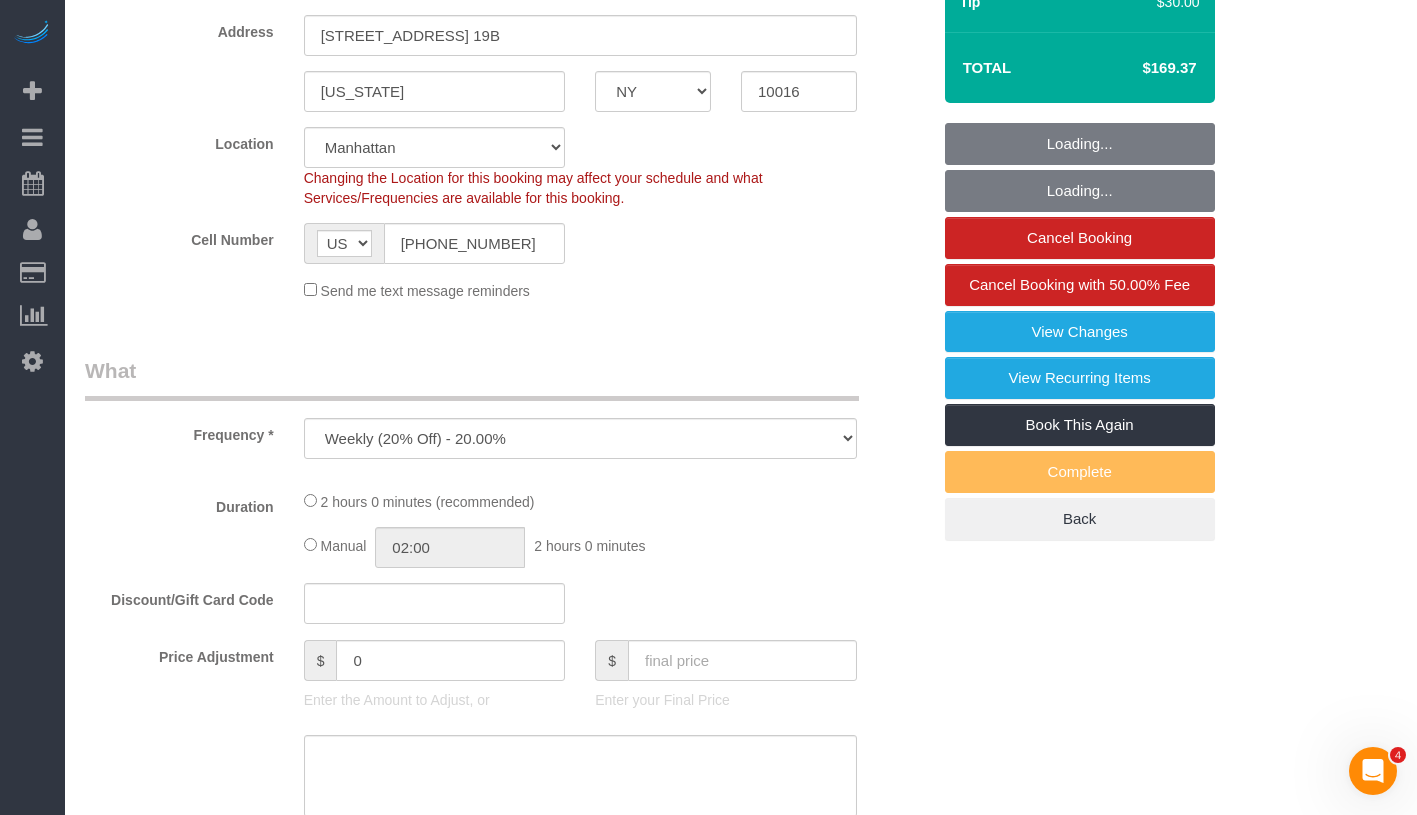 select on "object:1413" 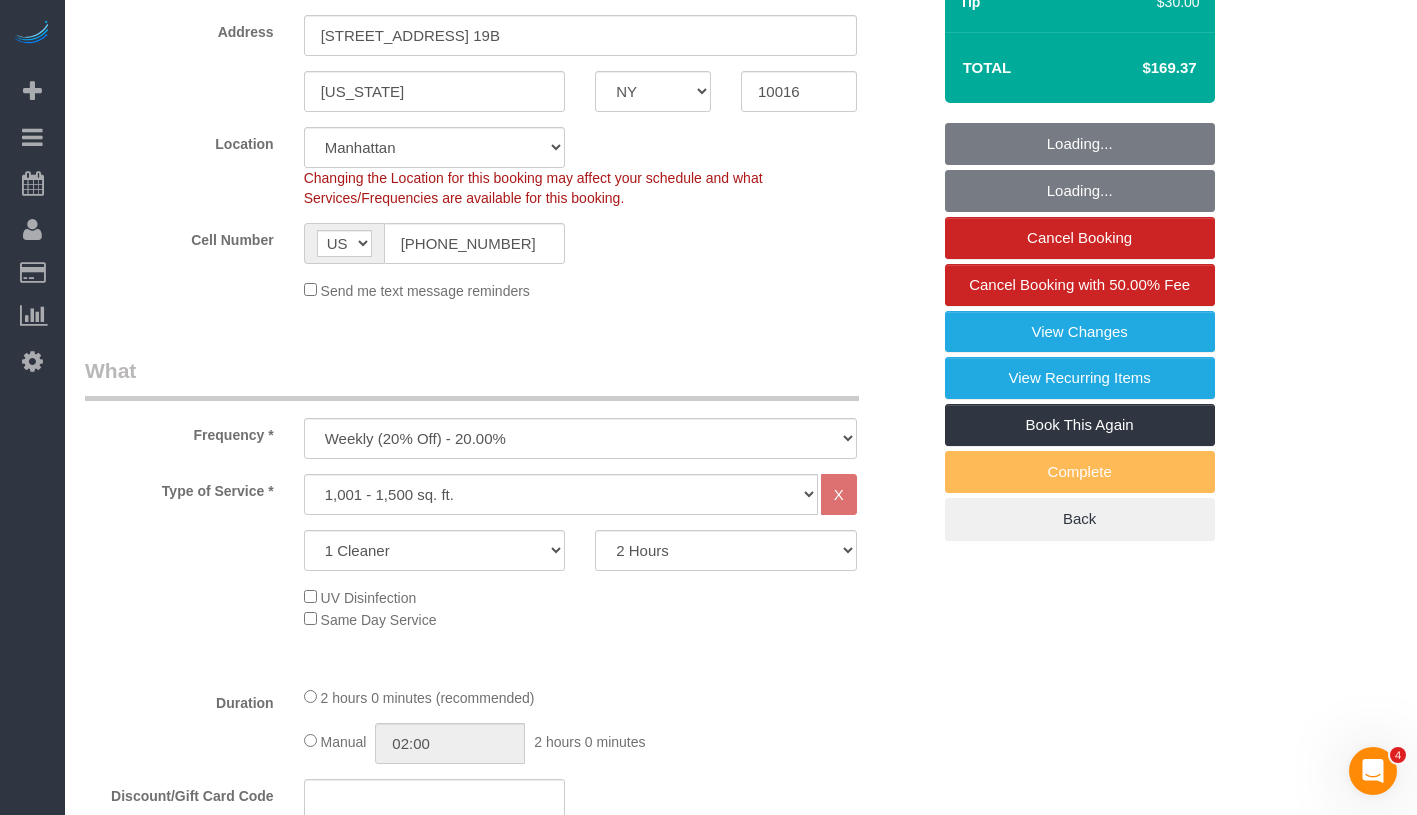 scroll, scrollTop: 817, scrollLeft: 0, axis: vertical 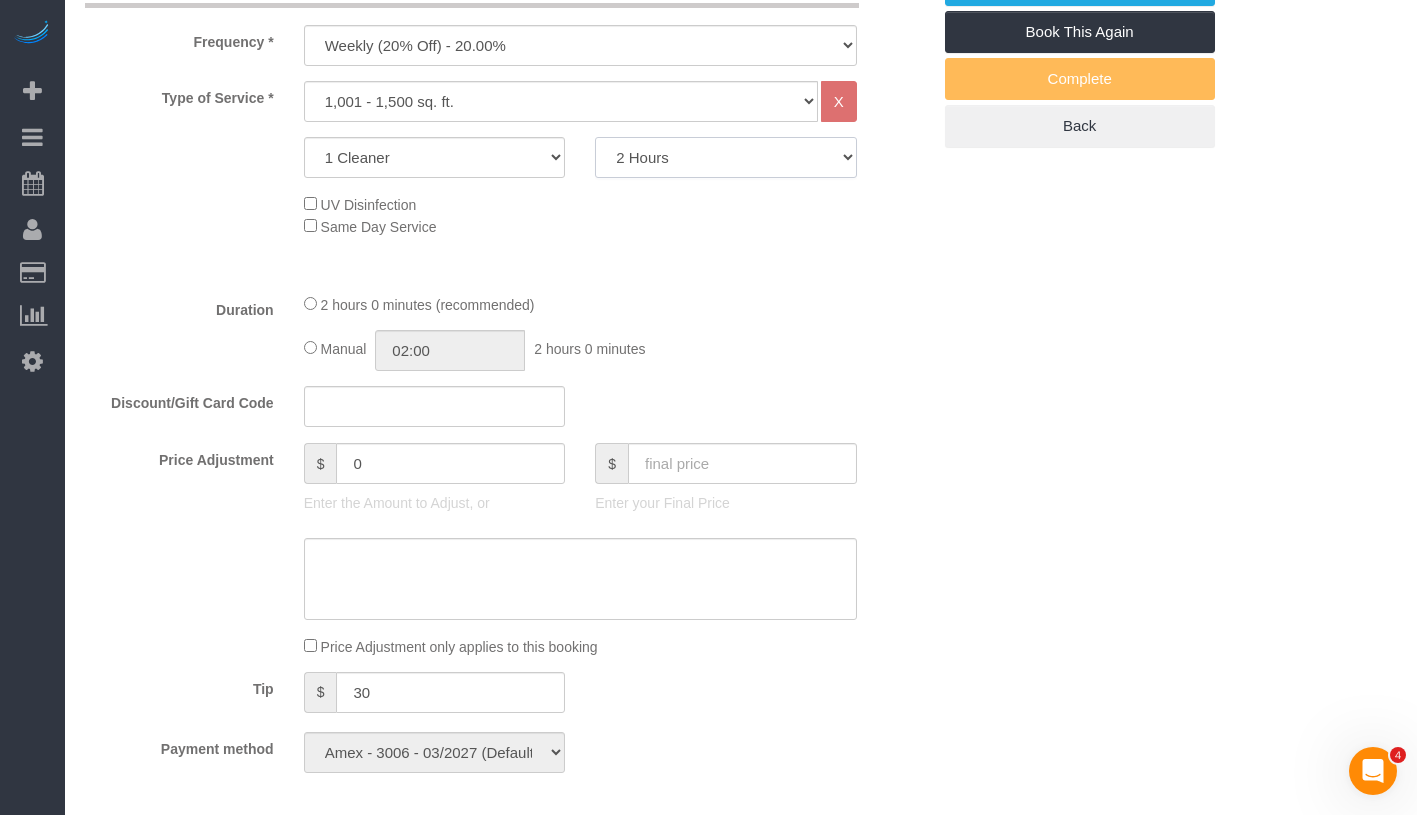 click on "2 Hours
2.5 Hours
3 Hours
3.5 Hours
4 Hours
4.5 Hours
5 Hours
5.5 Hours
6 Hours
6.5 Hours
7 Hours
7.5 Hours
8 Hours
8.5 Hours
9 Hours
9.5 Hours
10 Hours
10.5 Hours
11 Hours
11.5 Hours
12 Hours" 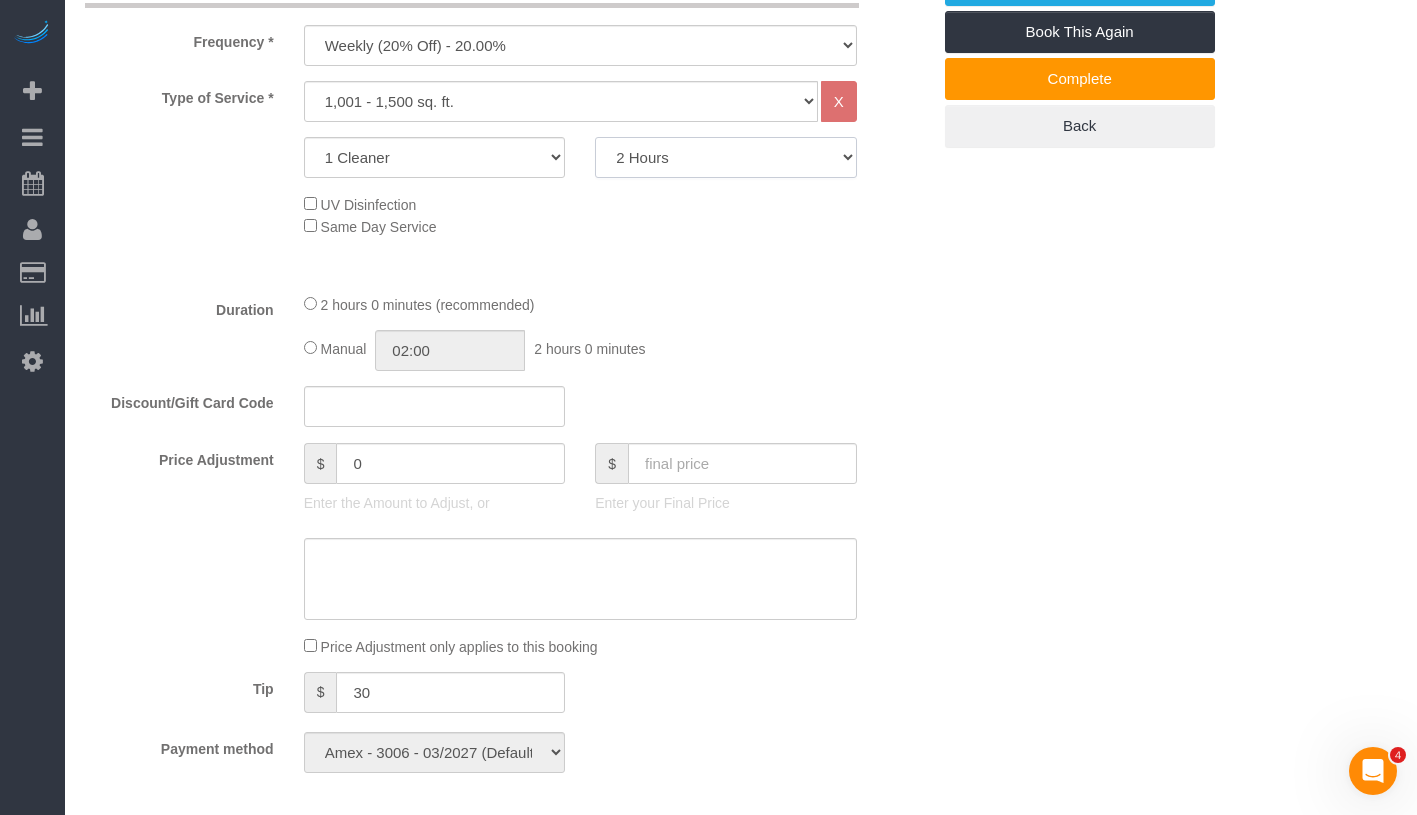 select on "180" 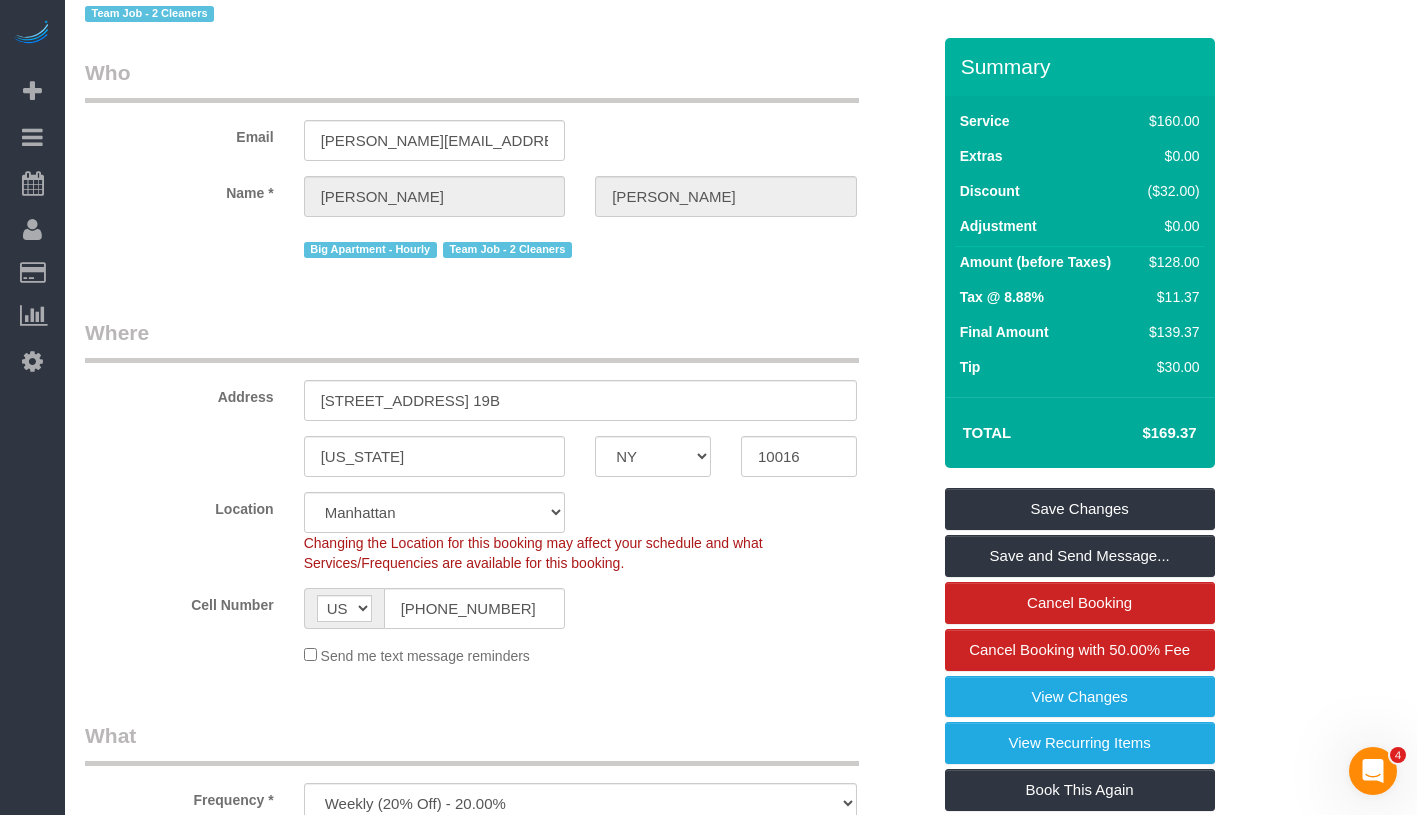 scroll, scrollTop: 0, scrollLeft: 0, axis: both 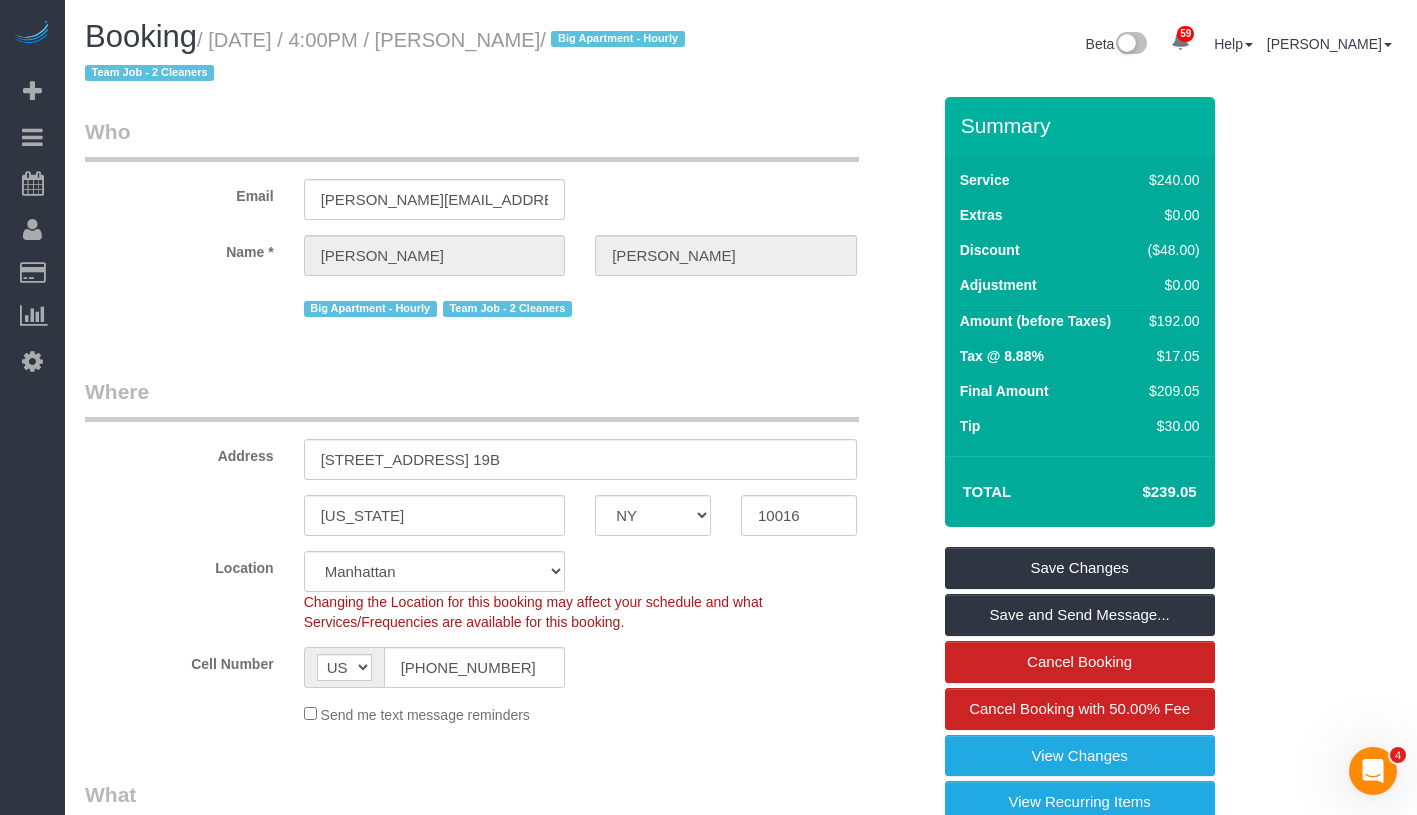 select on "spot39" 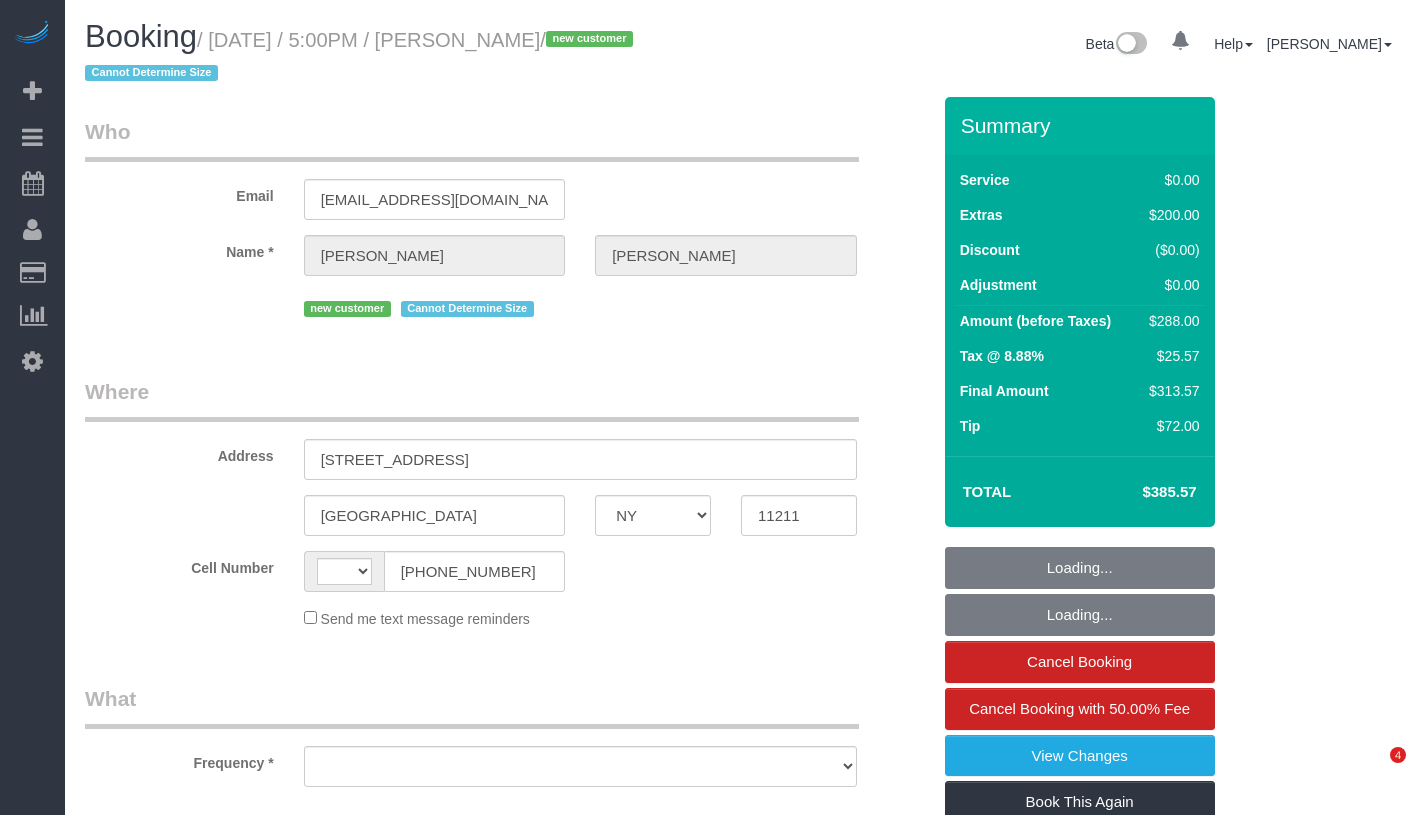 select on "NY" 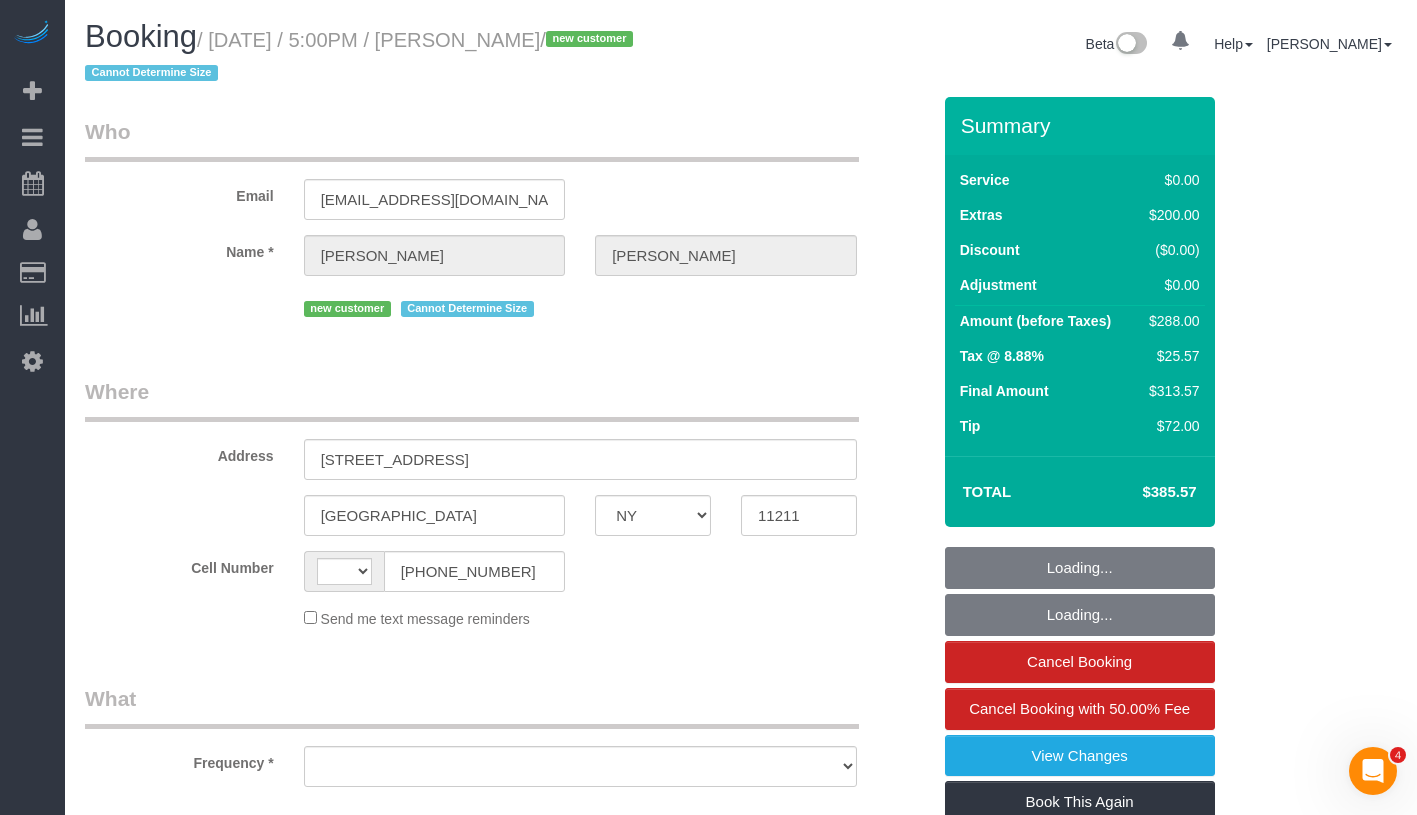 scroll, scrollTop: 0, scrollLeft: 0, axis: both 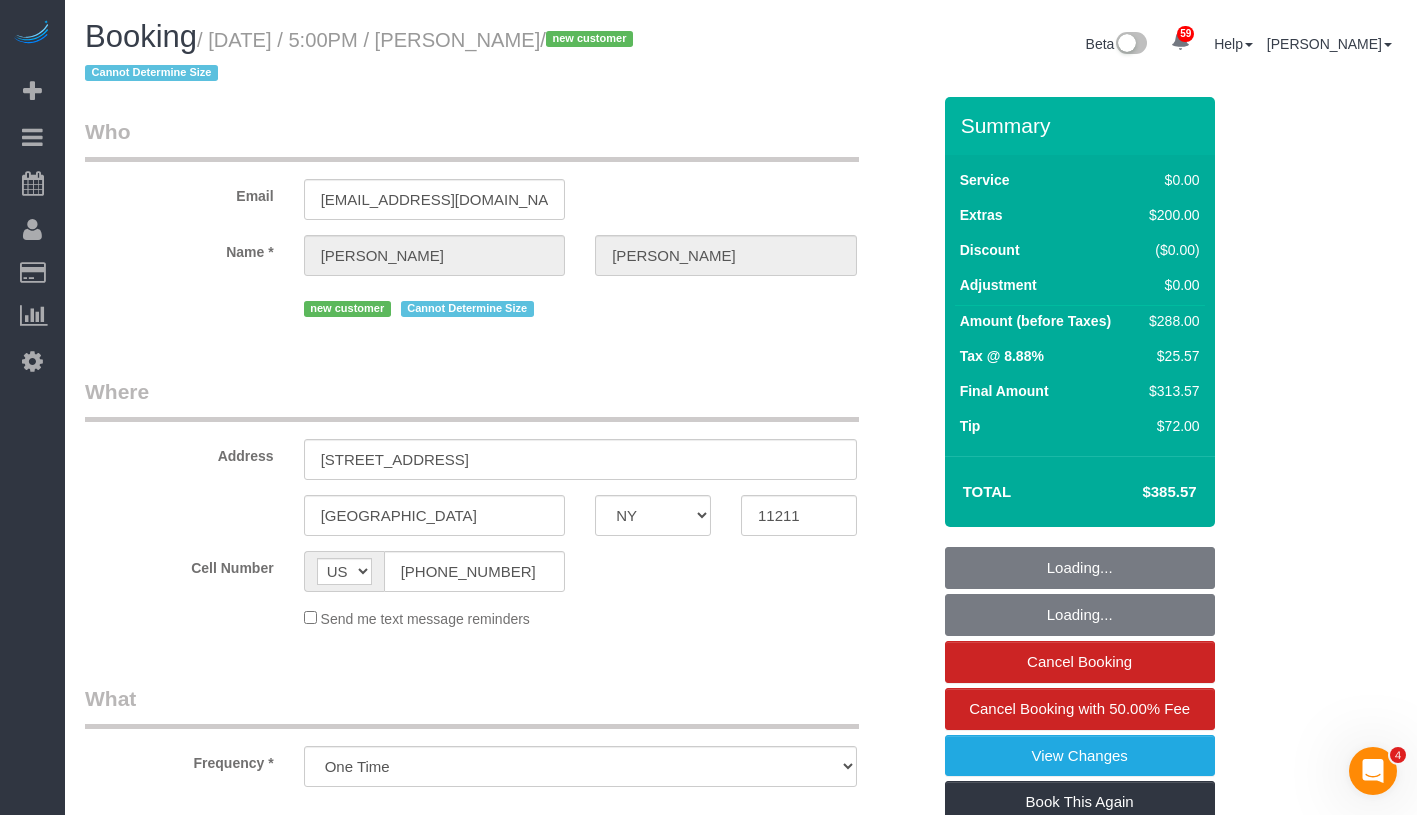 select on "string:stripe-pm_1RhxXq4VGloSiKo7HX9m8b1C" 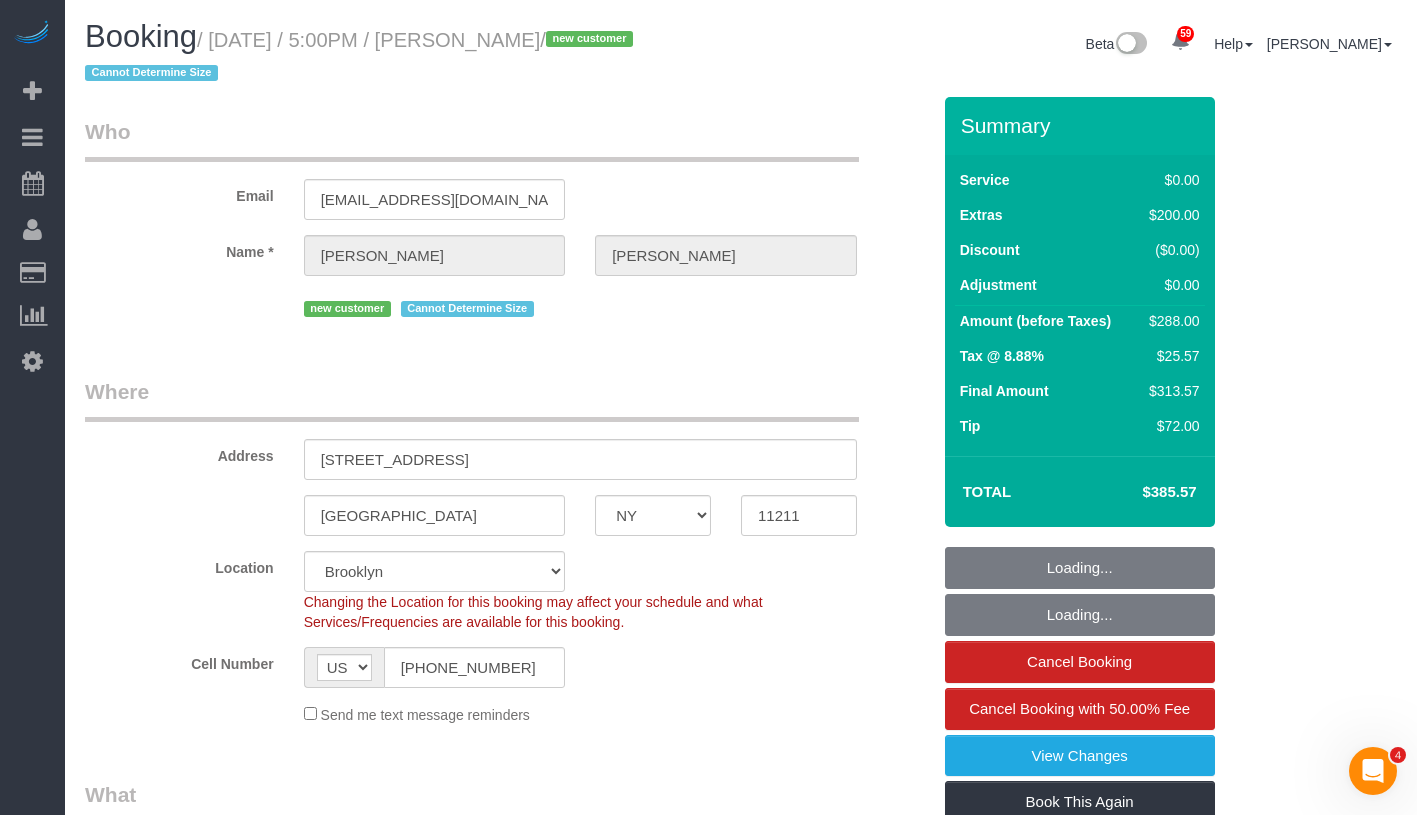select on "object:932" 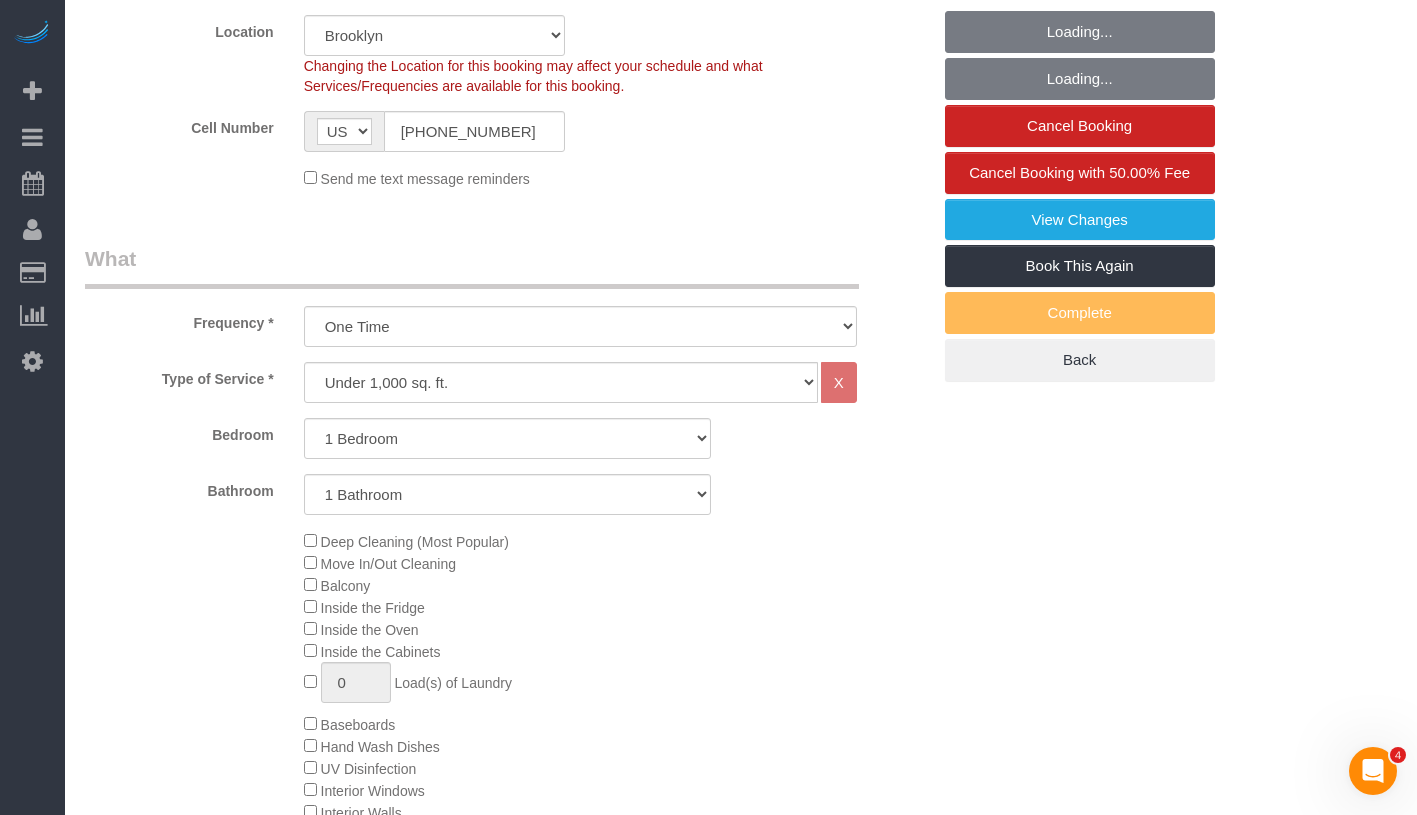 select on "spot1" 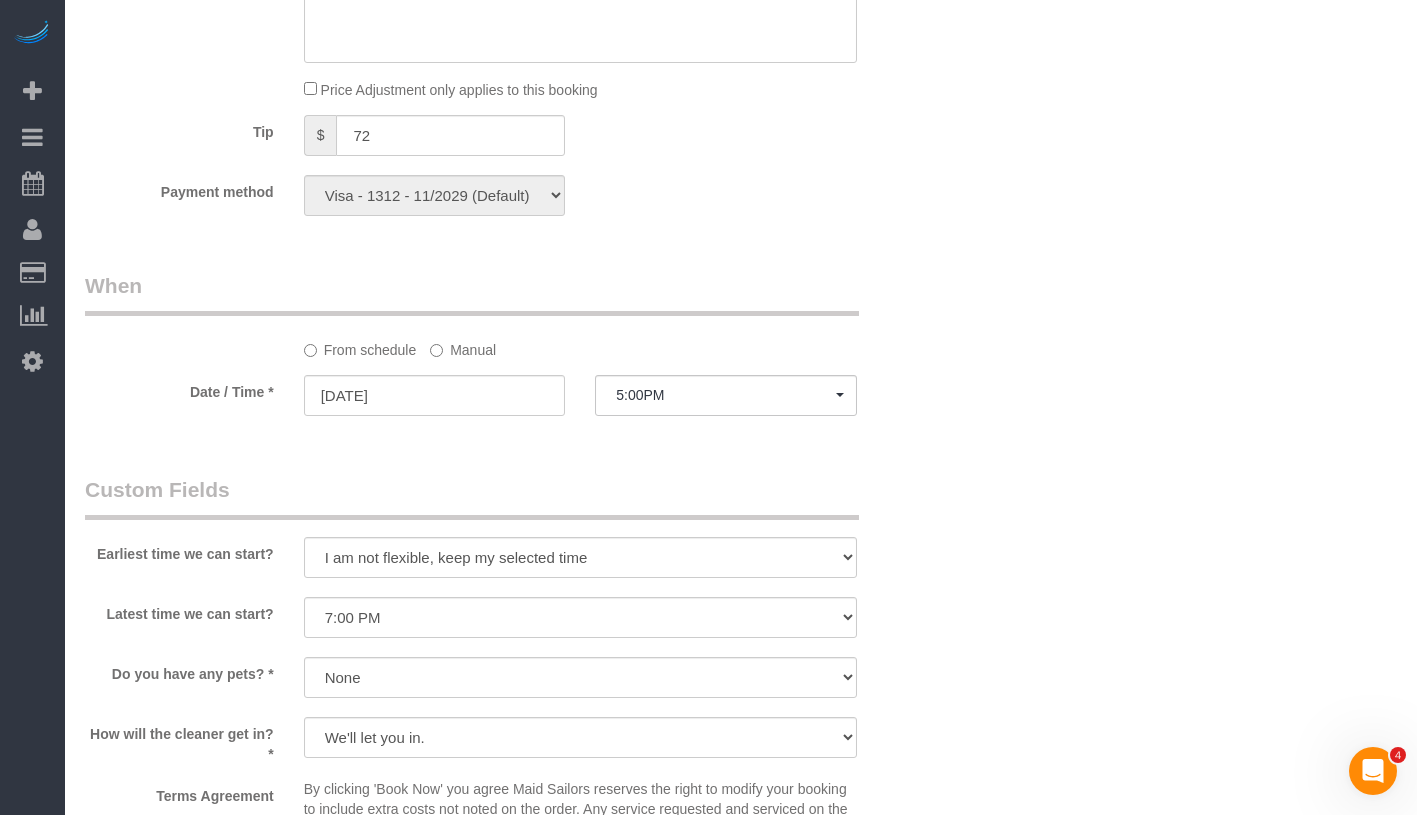 scroll, scrollTop: 1511, scrollLeft: 0, axis: vertical 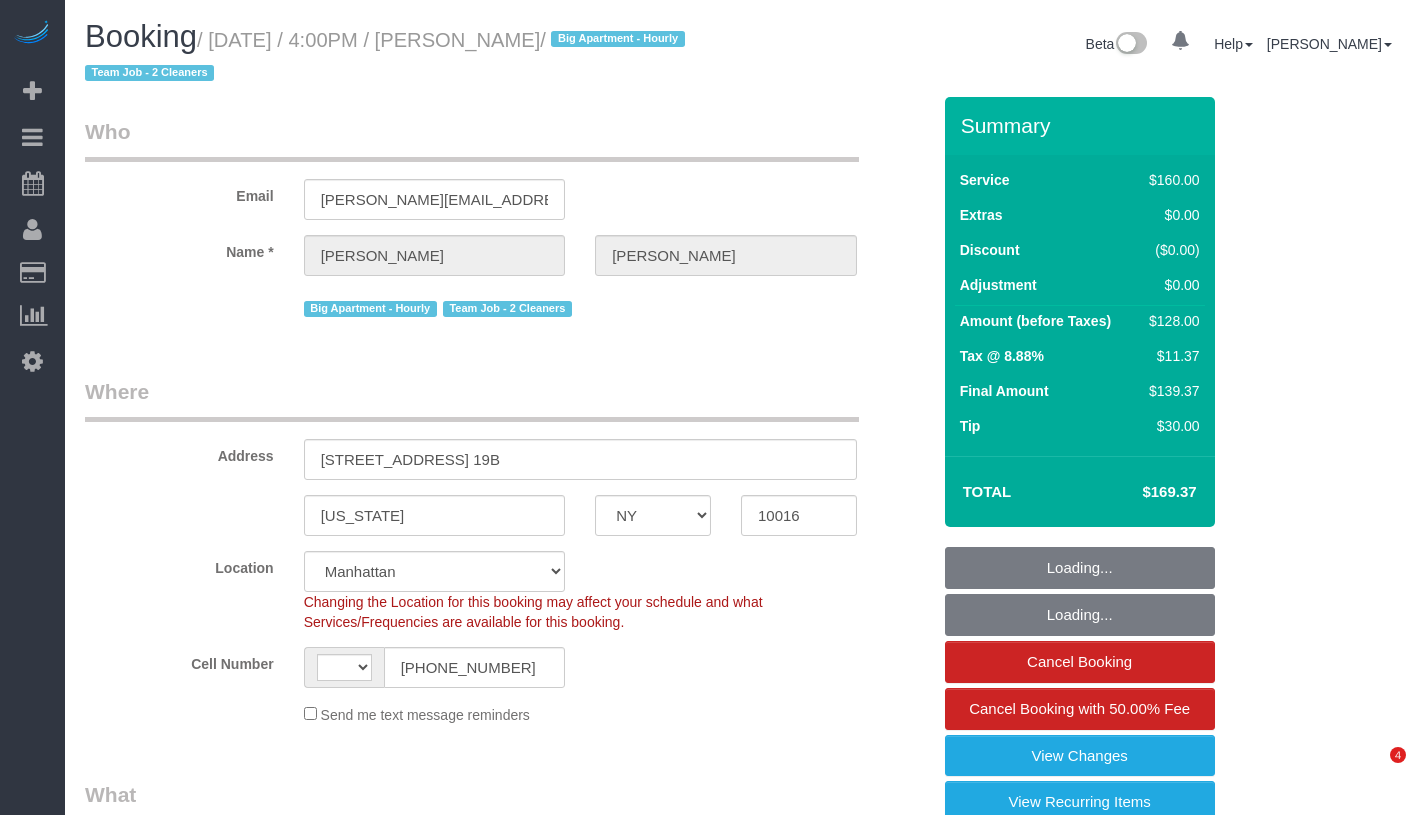 select on "NY" 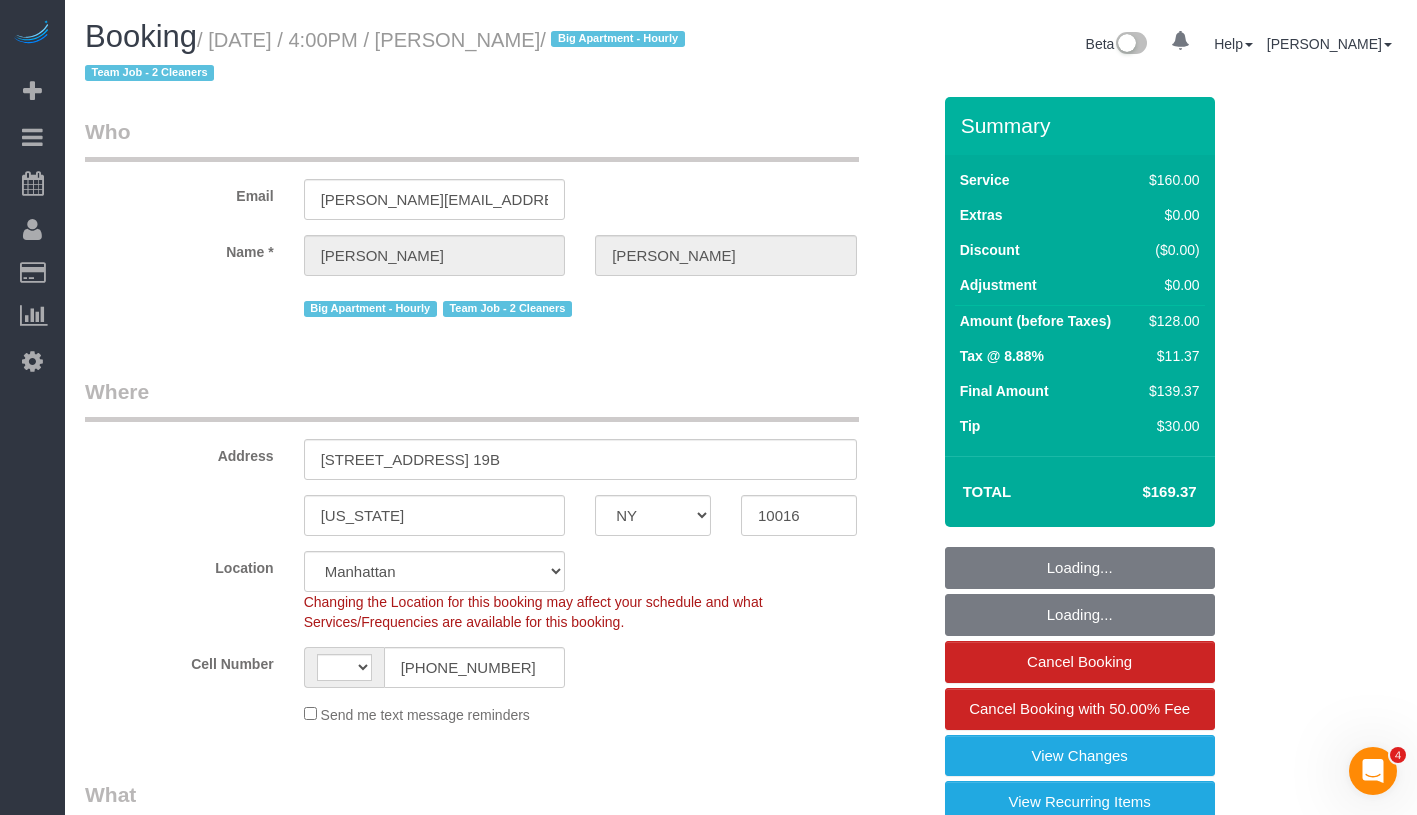 scroll, scrollTop: 0, scrollLeft: 0, axis: both 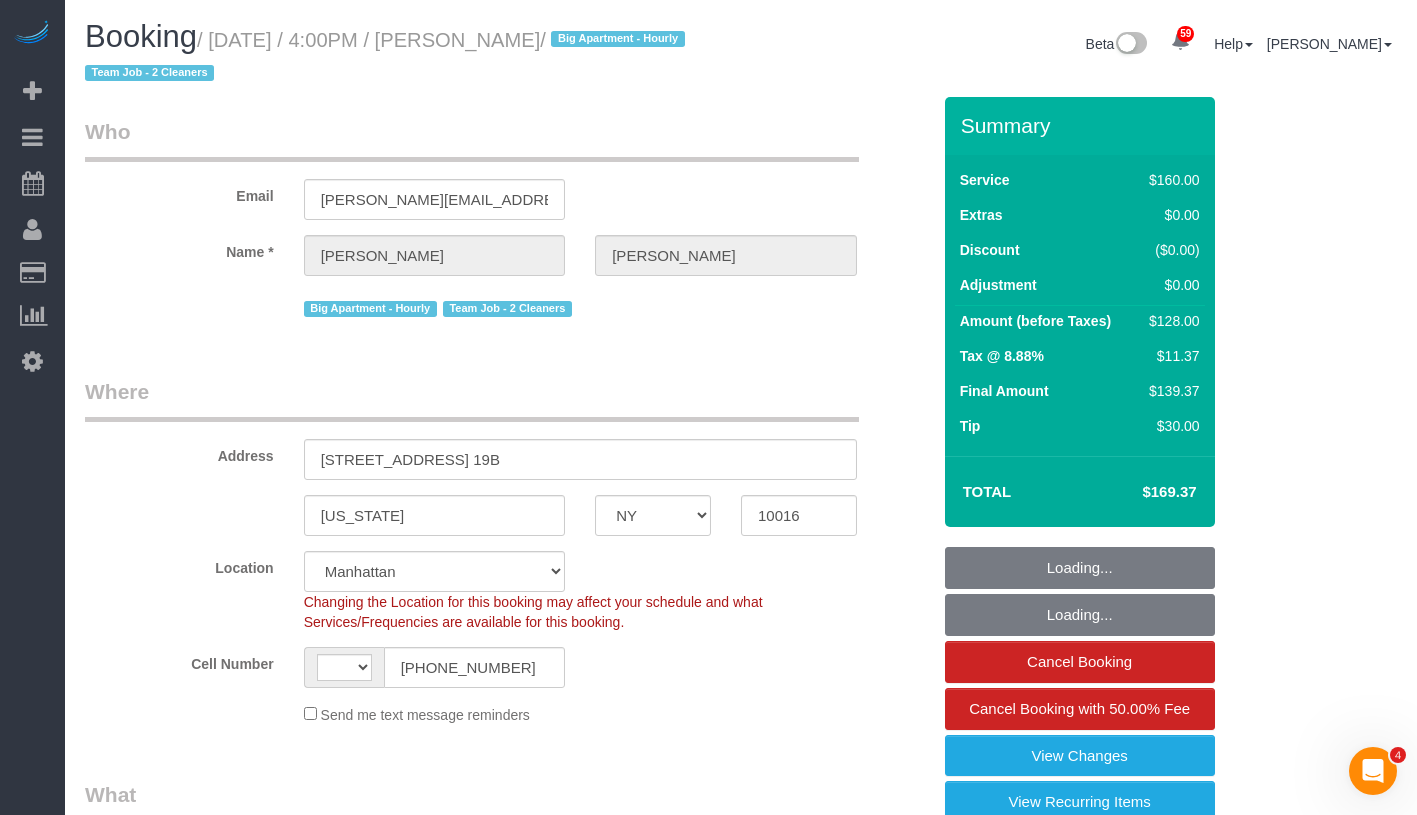 select on "string:[GEOGRAPHIC_DATA]" 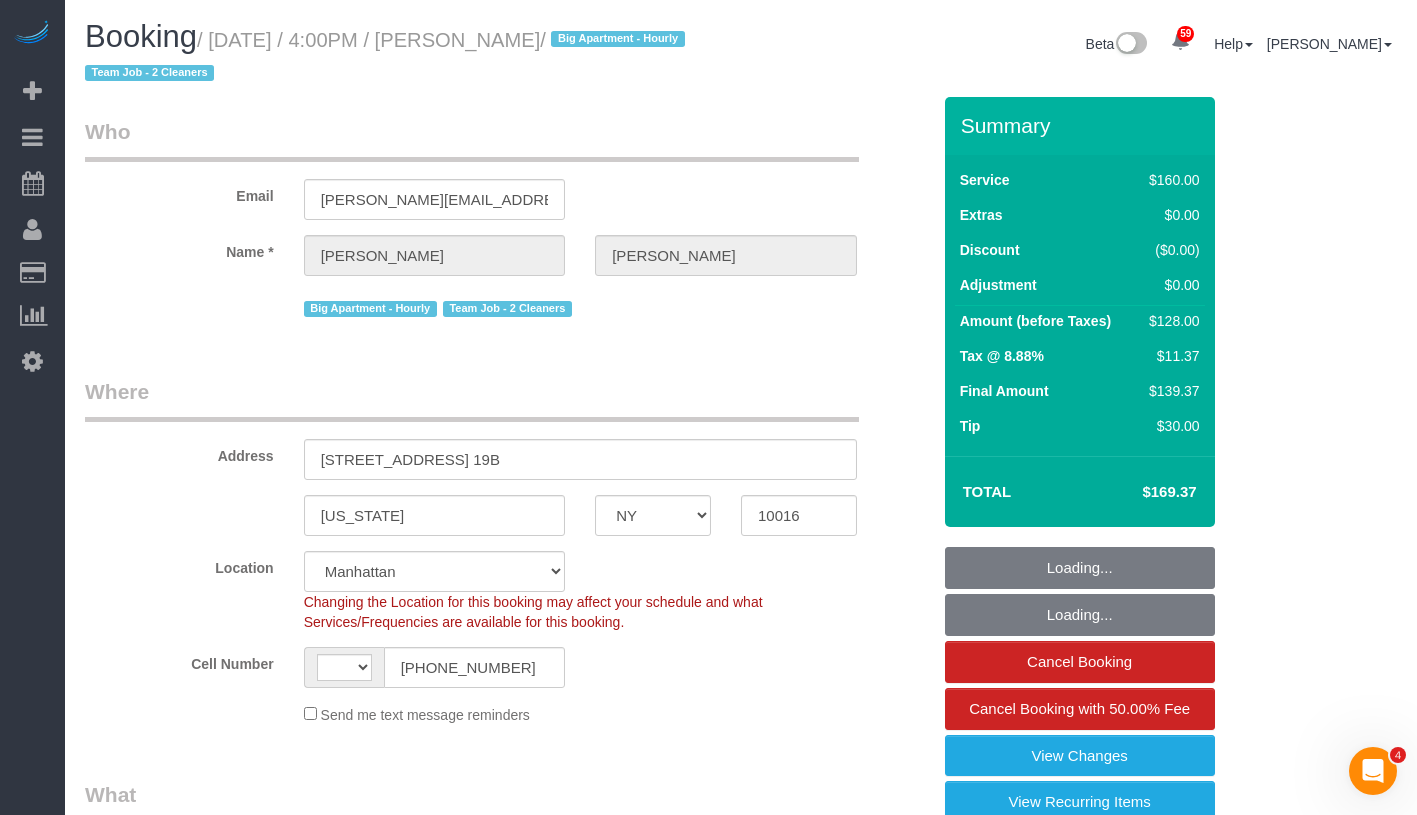 select on "object:976" 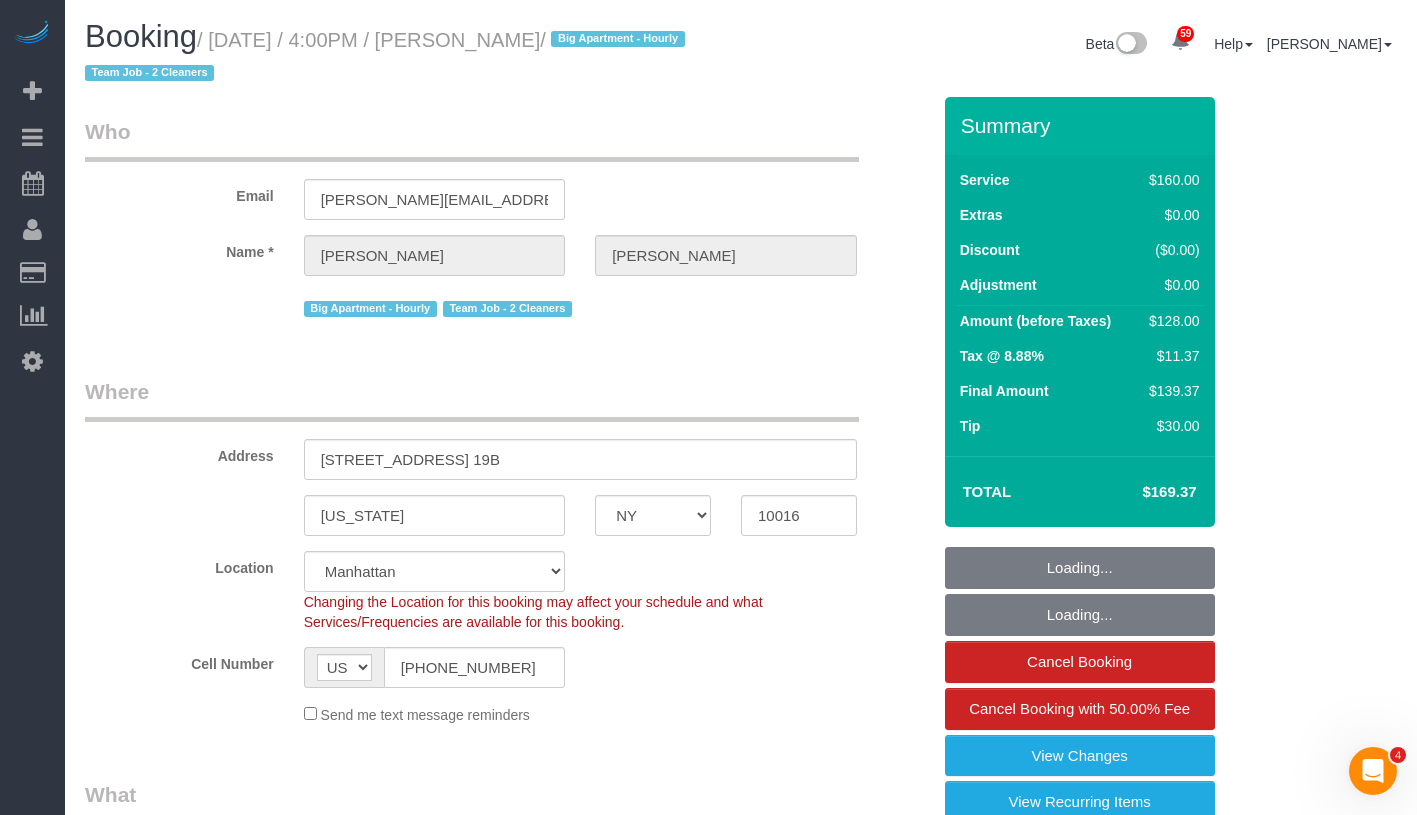 select on "spot1" 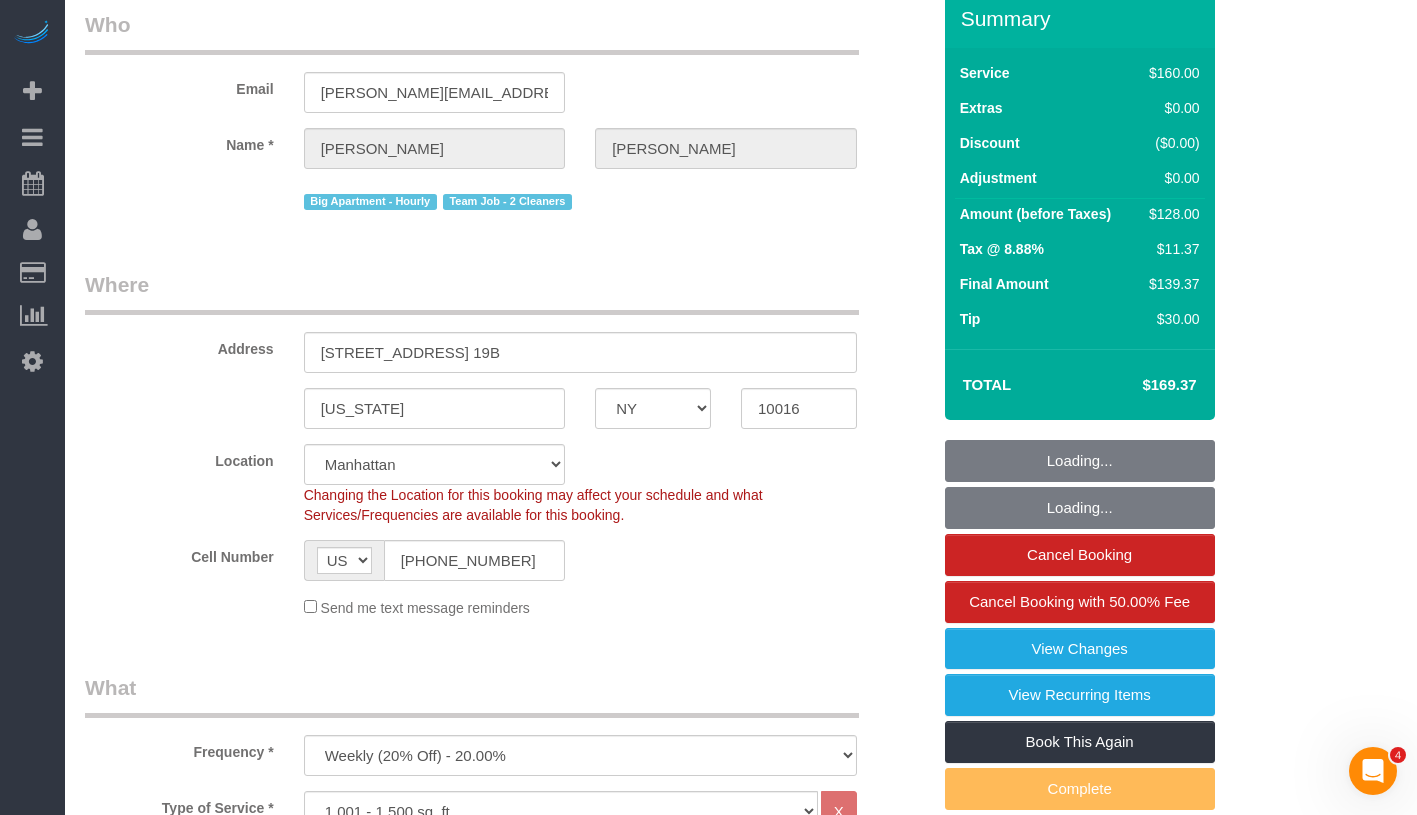 select on "object:1413" 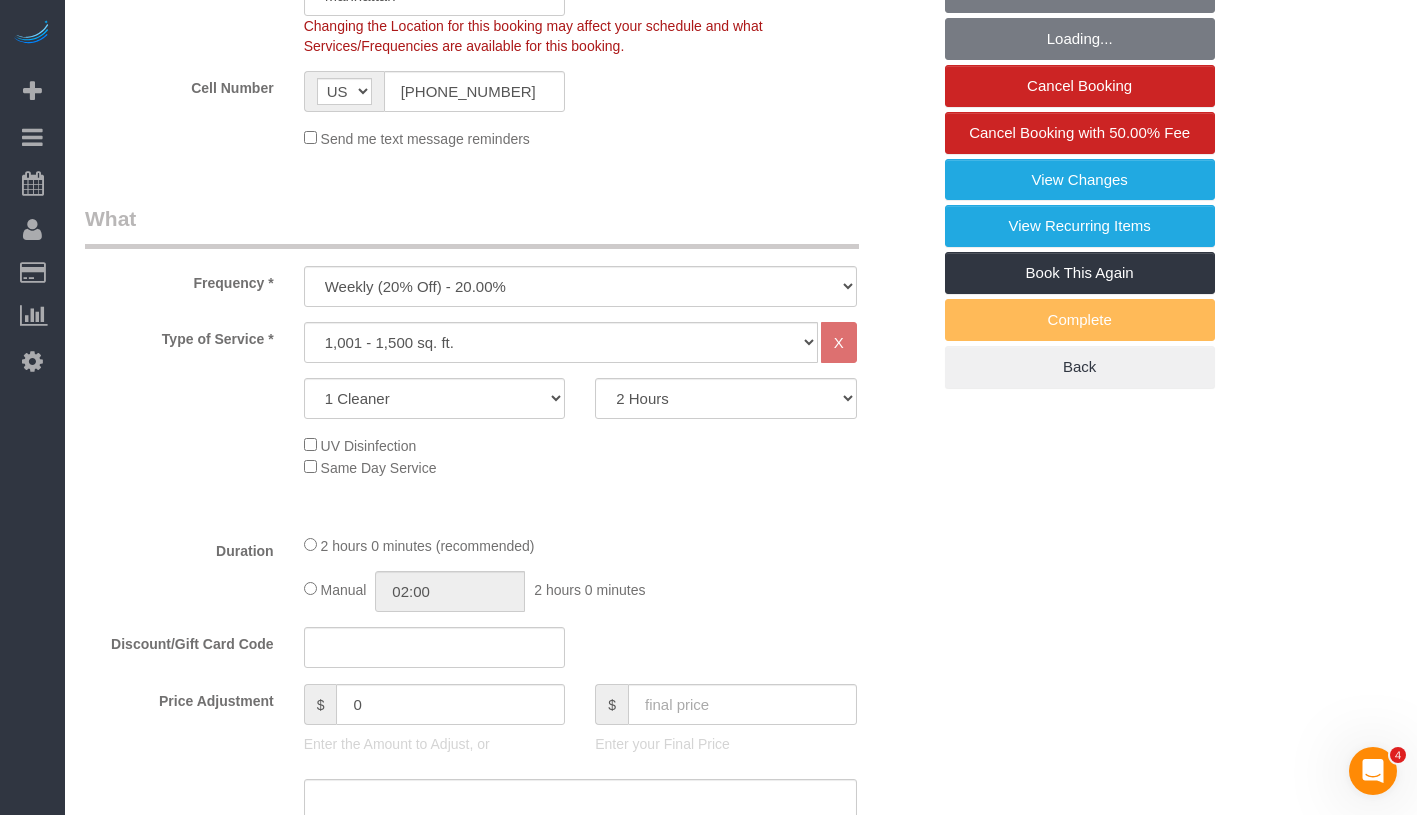 scroll, scrollTop: 576, scrollLeft: 0, axis: vertical 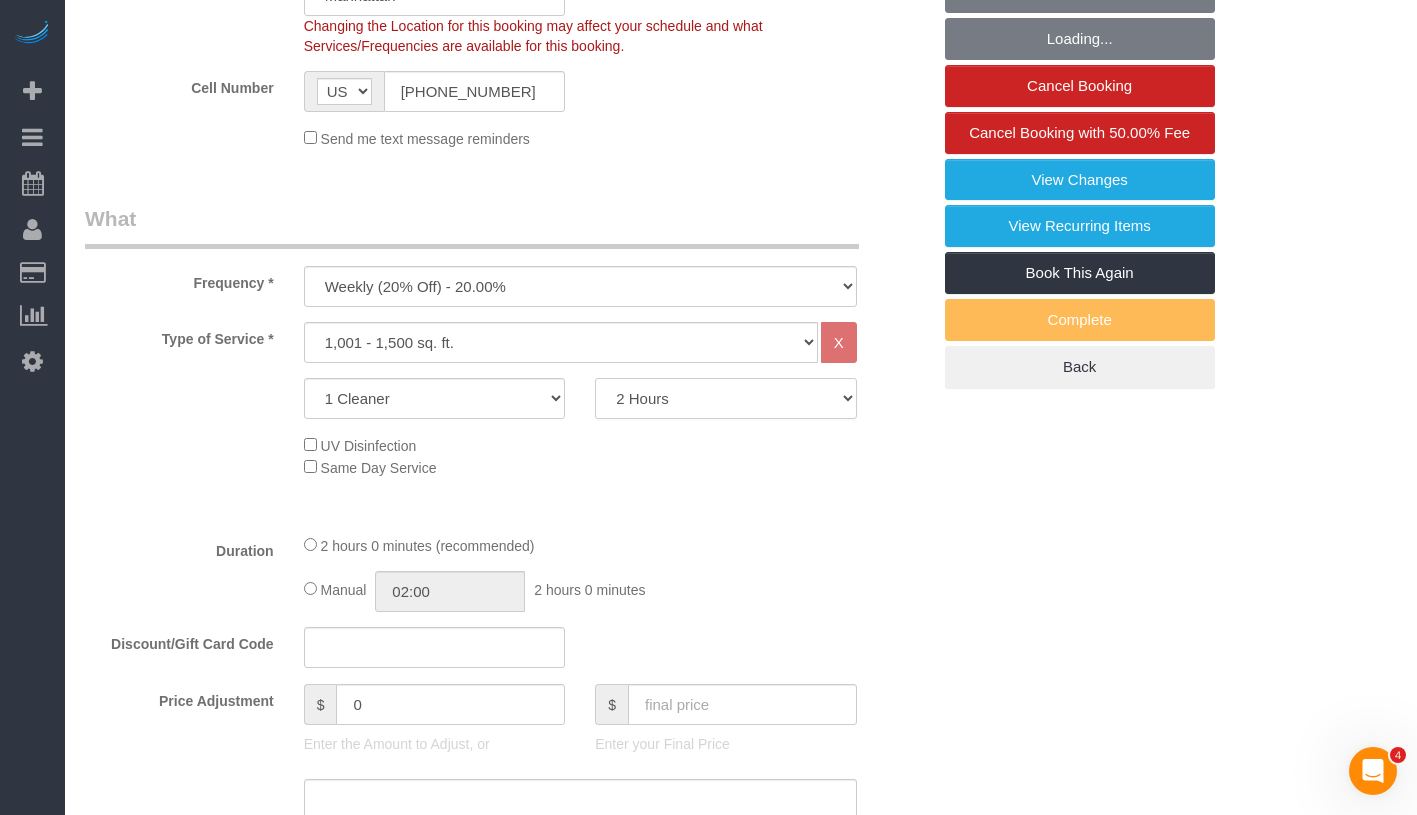 click on "2 Hours
2.5 Hours
3 Hours
3.5 Hours
4 Hours
4.5 Hours
5 Hours
5.5 Hours
6 Hours
6.5 Hours
7 Hours
7.5 Hours
8 Hours
8.5 Hours
9 Hours
9.5 Hours
10 Hours
10.5 Hours
11 Hours
11.5 Hours
12 Hours" 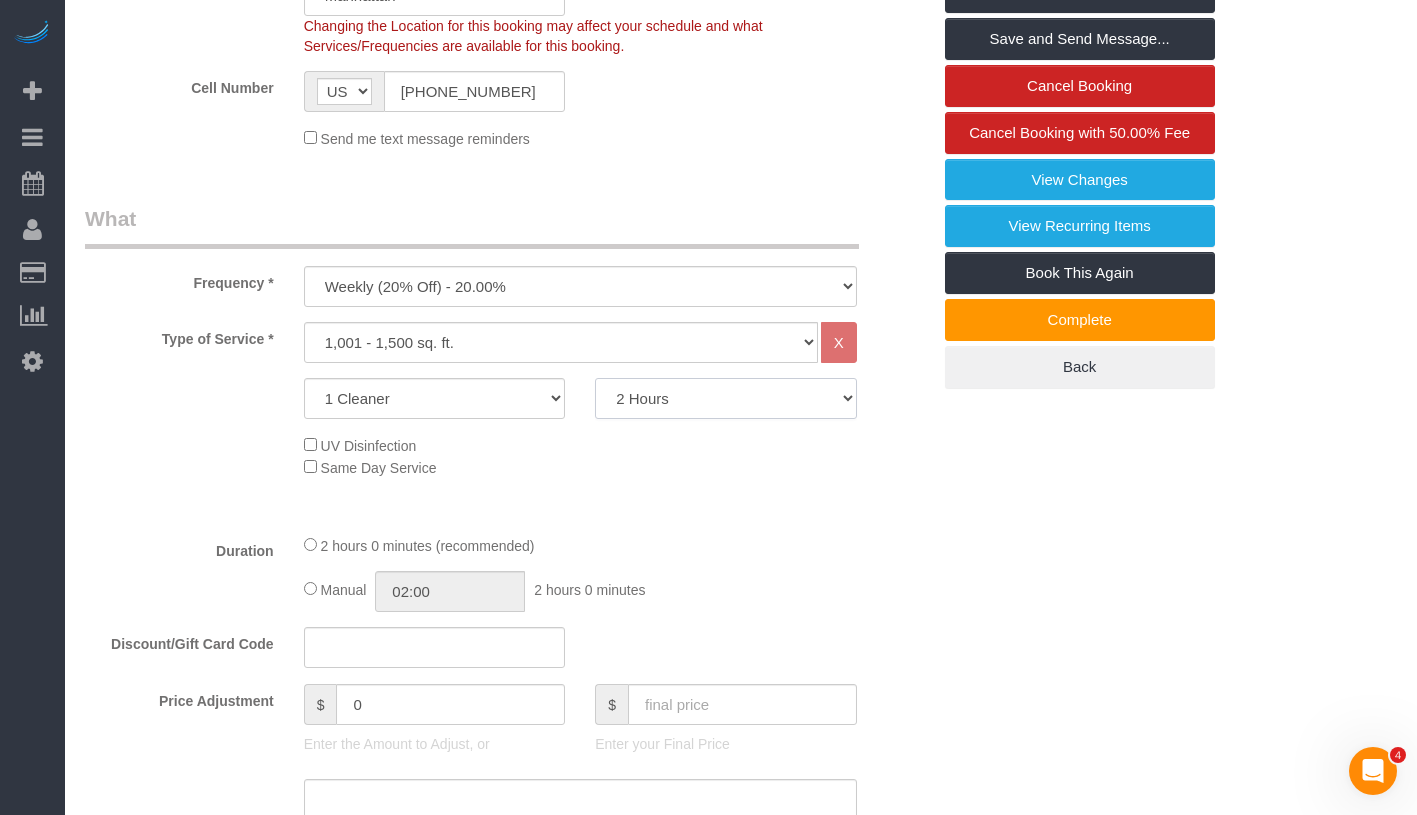 select on "180" 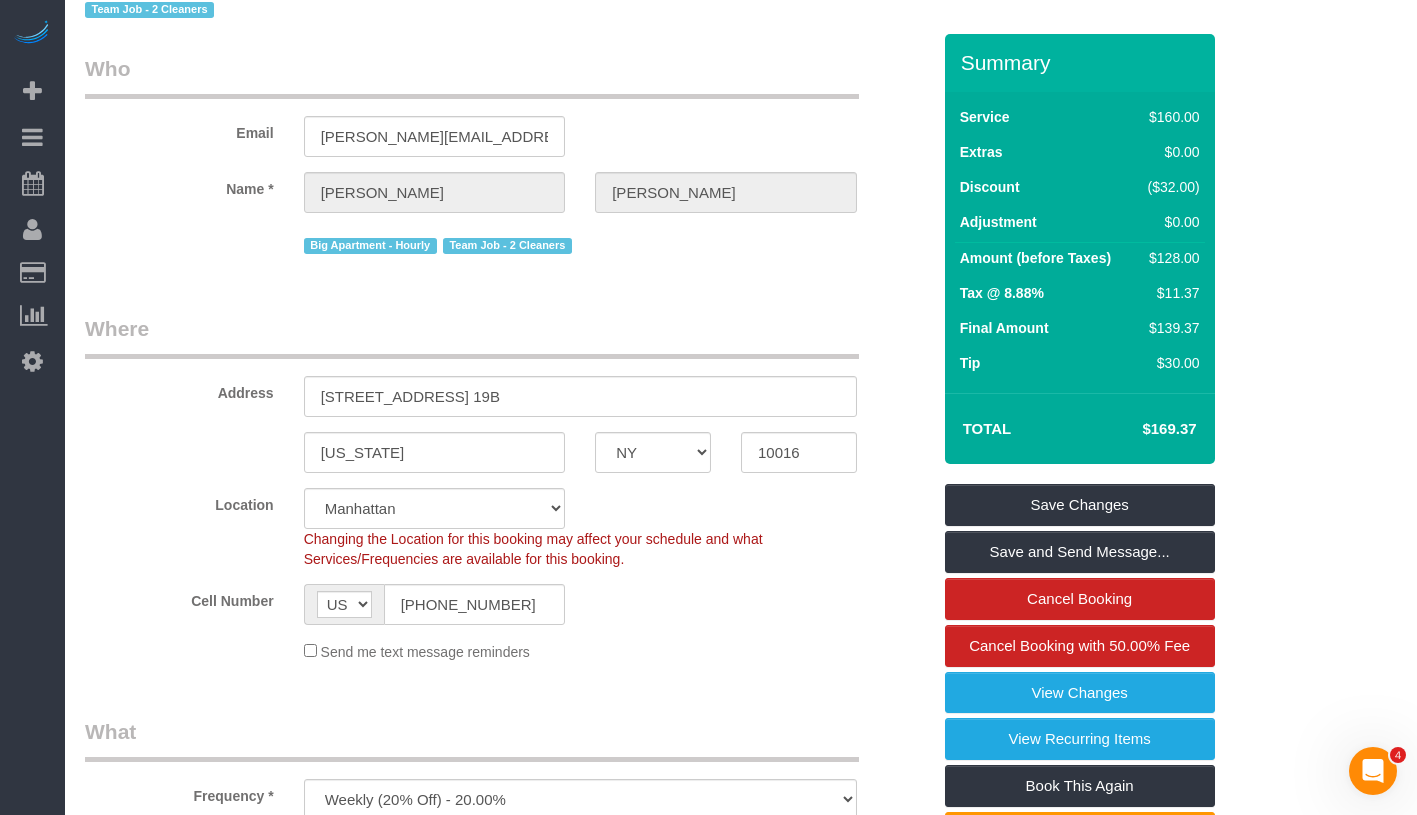 scroll, scrollTop: 0, scrollLeft: 0, axis: both 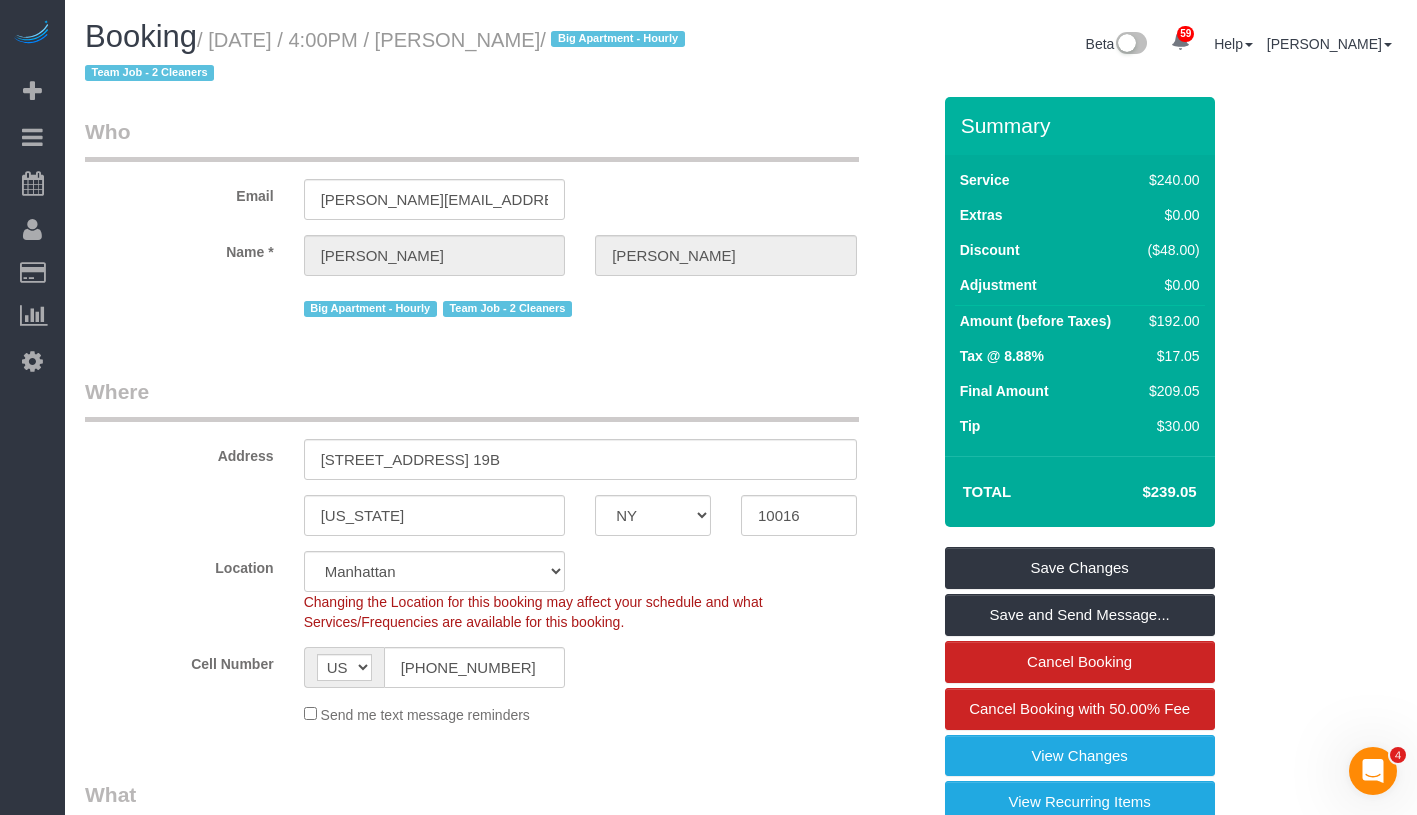 select on "spot39" 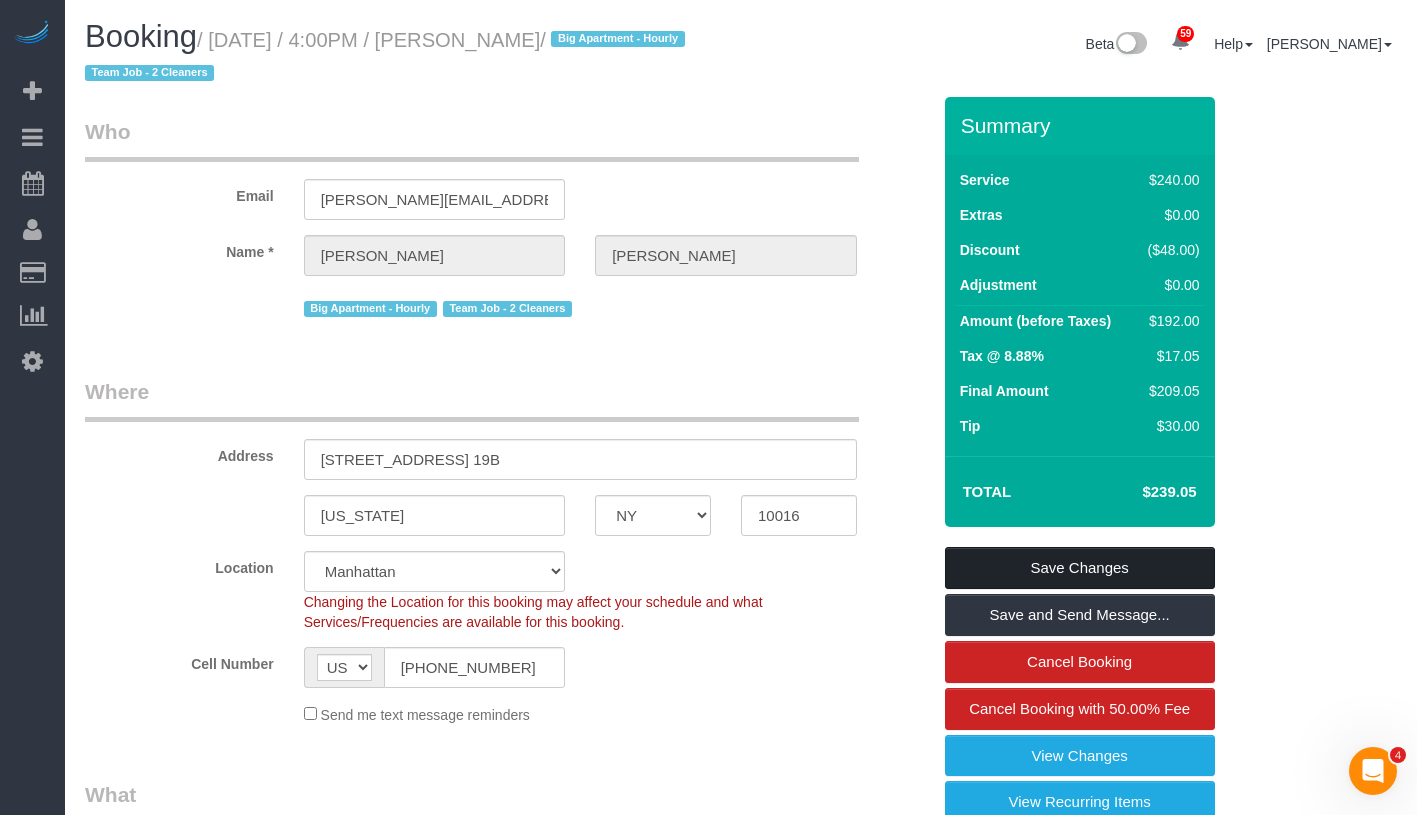 click on "Save Changes" at bounding box center (1080, 568) 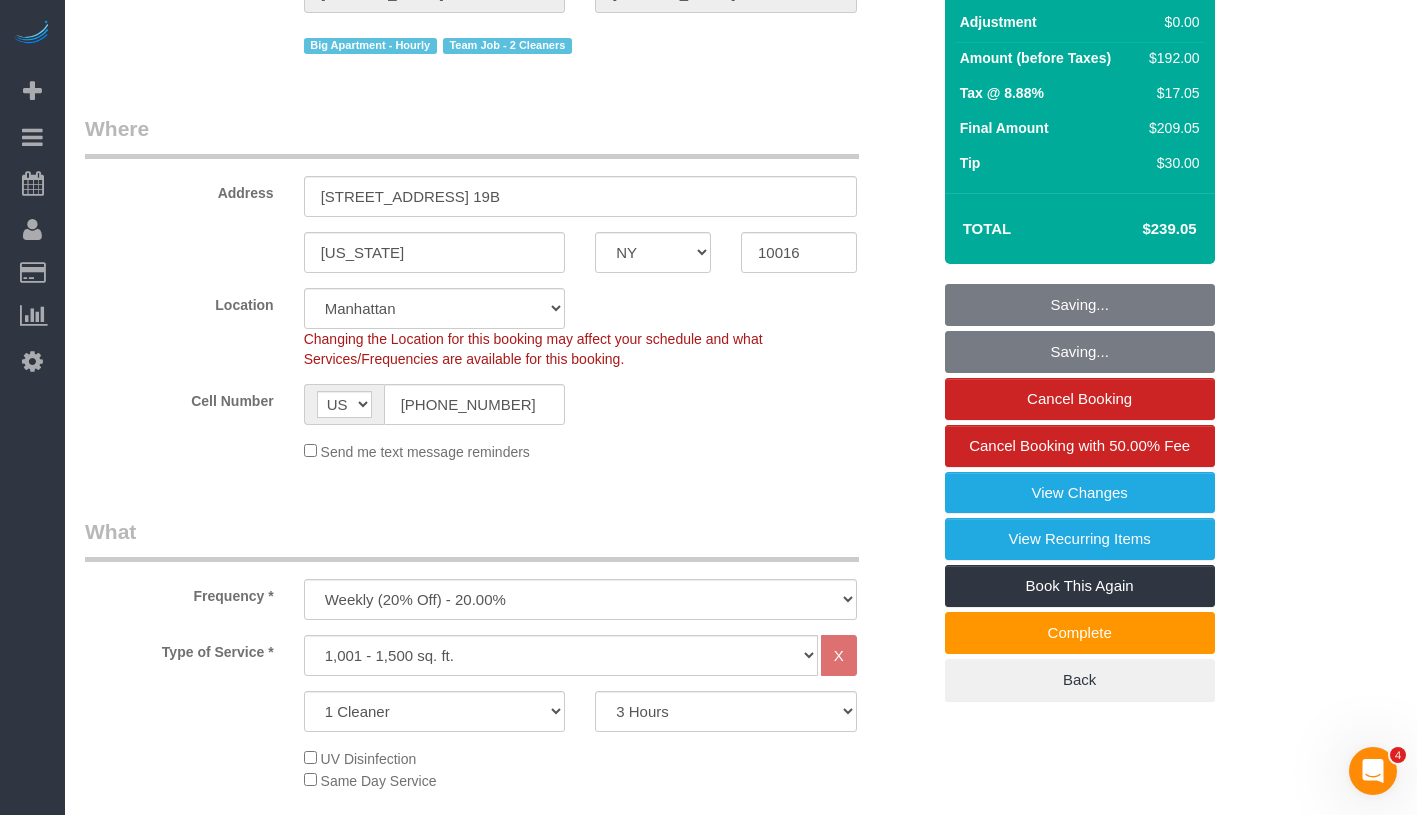 scroll, scrollTop: 433, scrollLeft: 0, axis: vertical 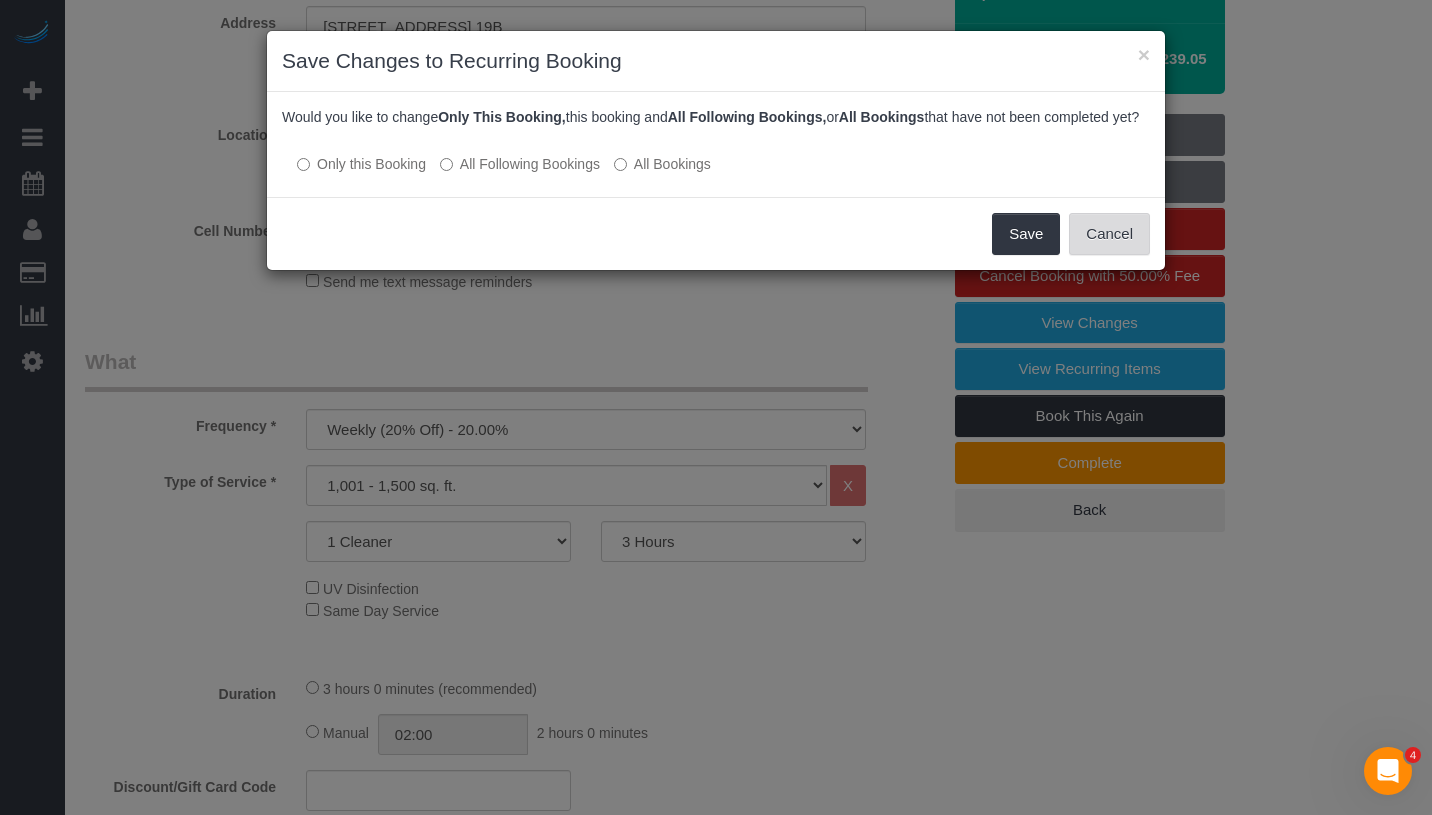 click on "Cancel" at bounding box center (1109, 234) 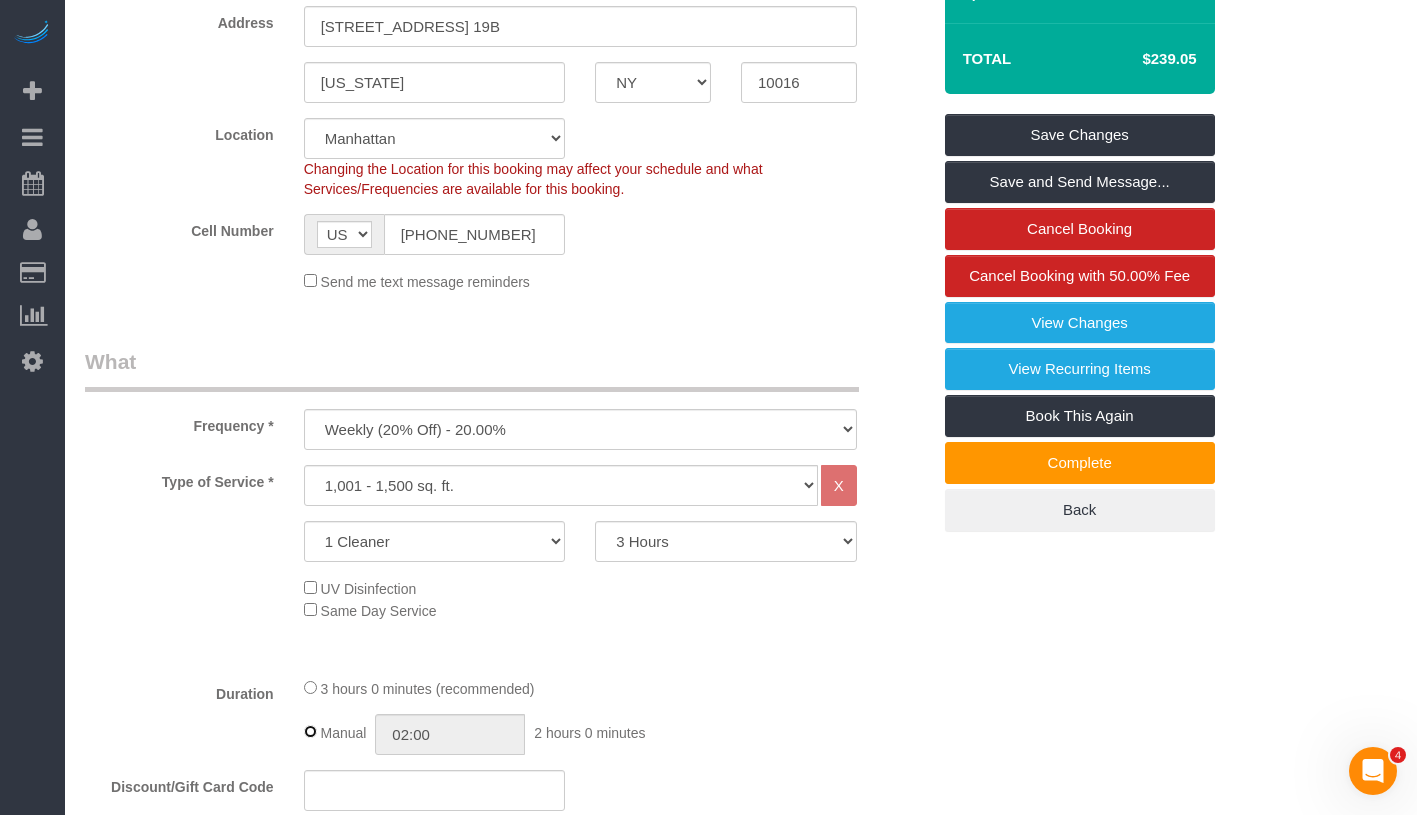 type on "03:00" 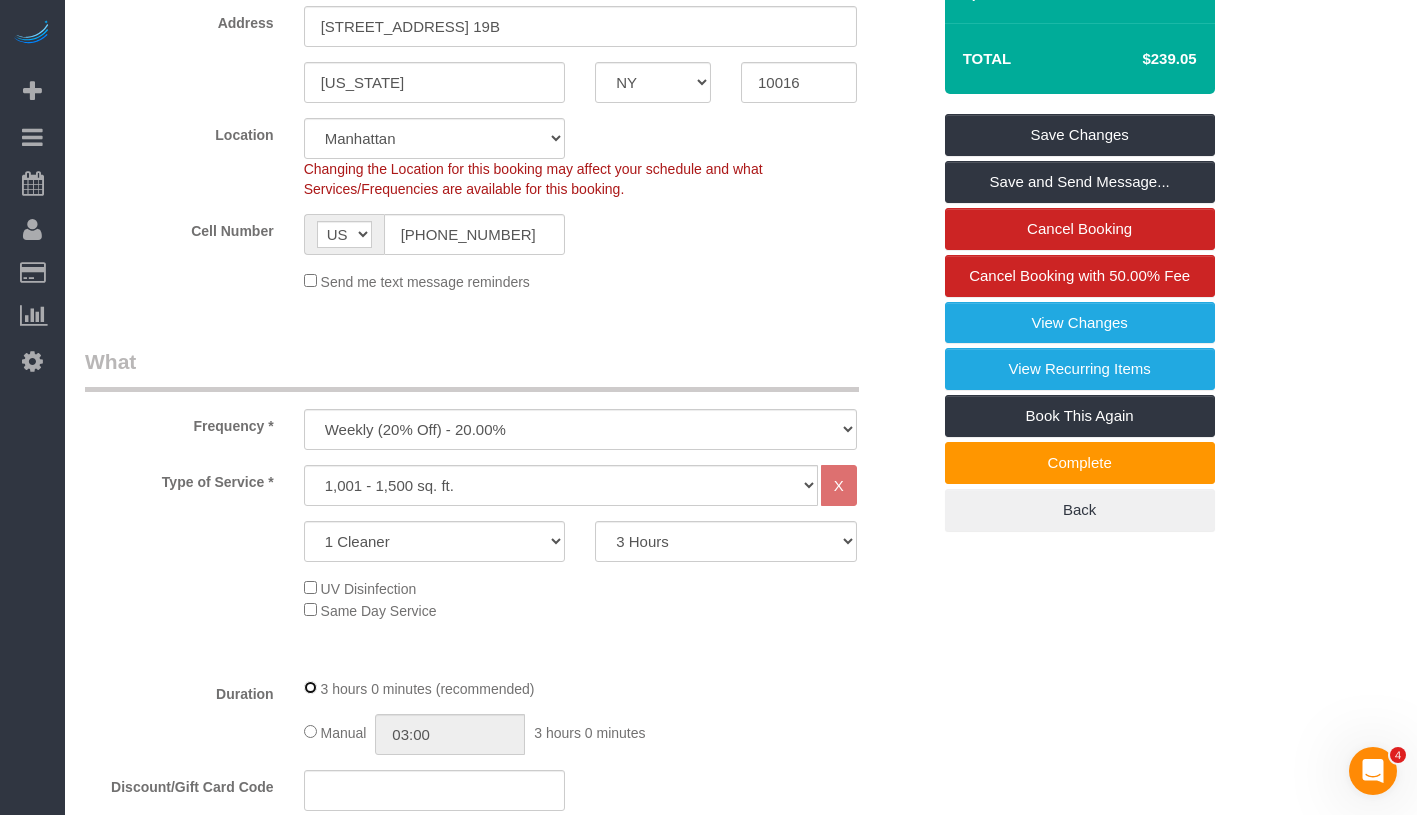 scroll, scrollTop: 429, scrollLeft: 0, axis: vertical 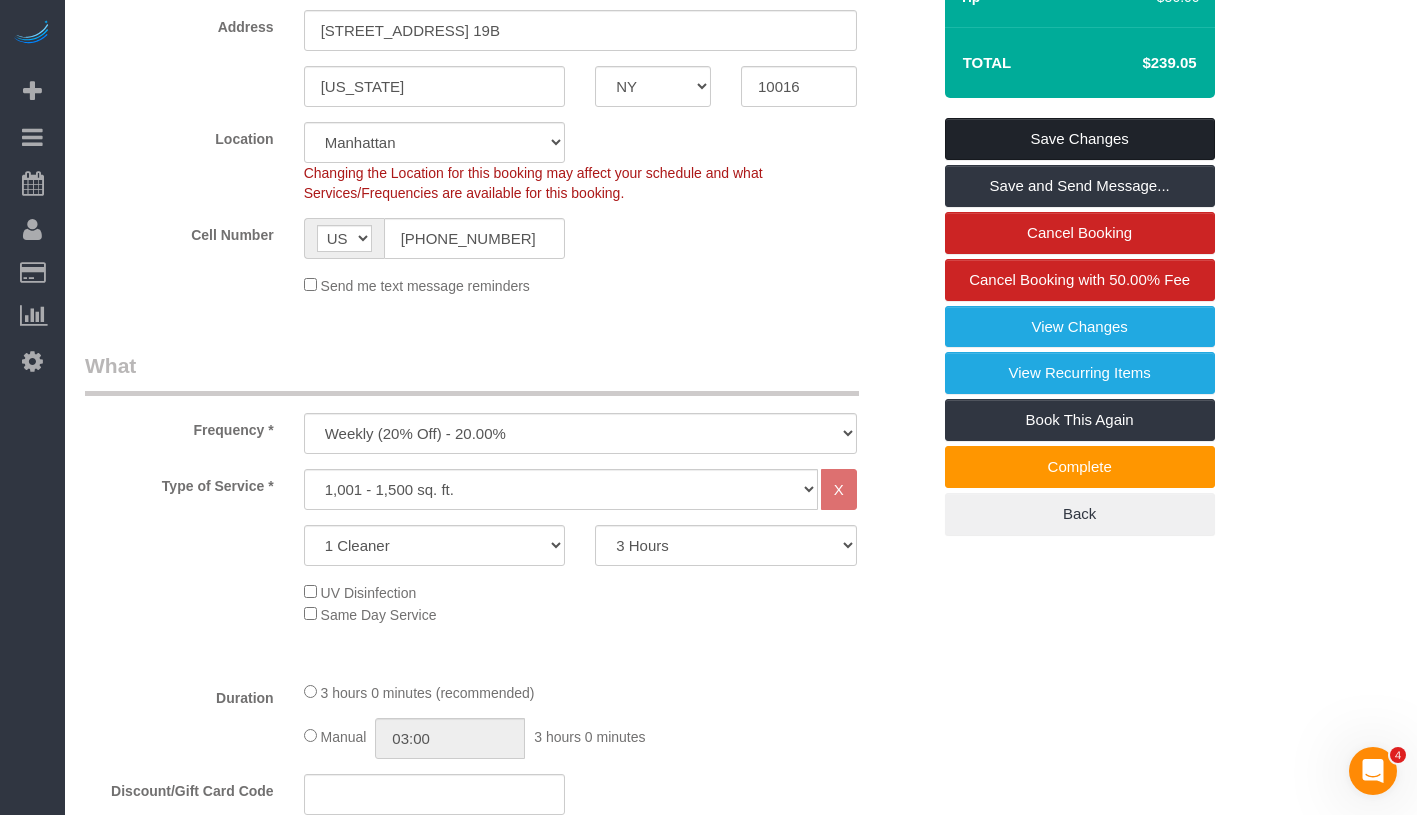 click on "Save Changes" at bounding box center [1080, 139] 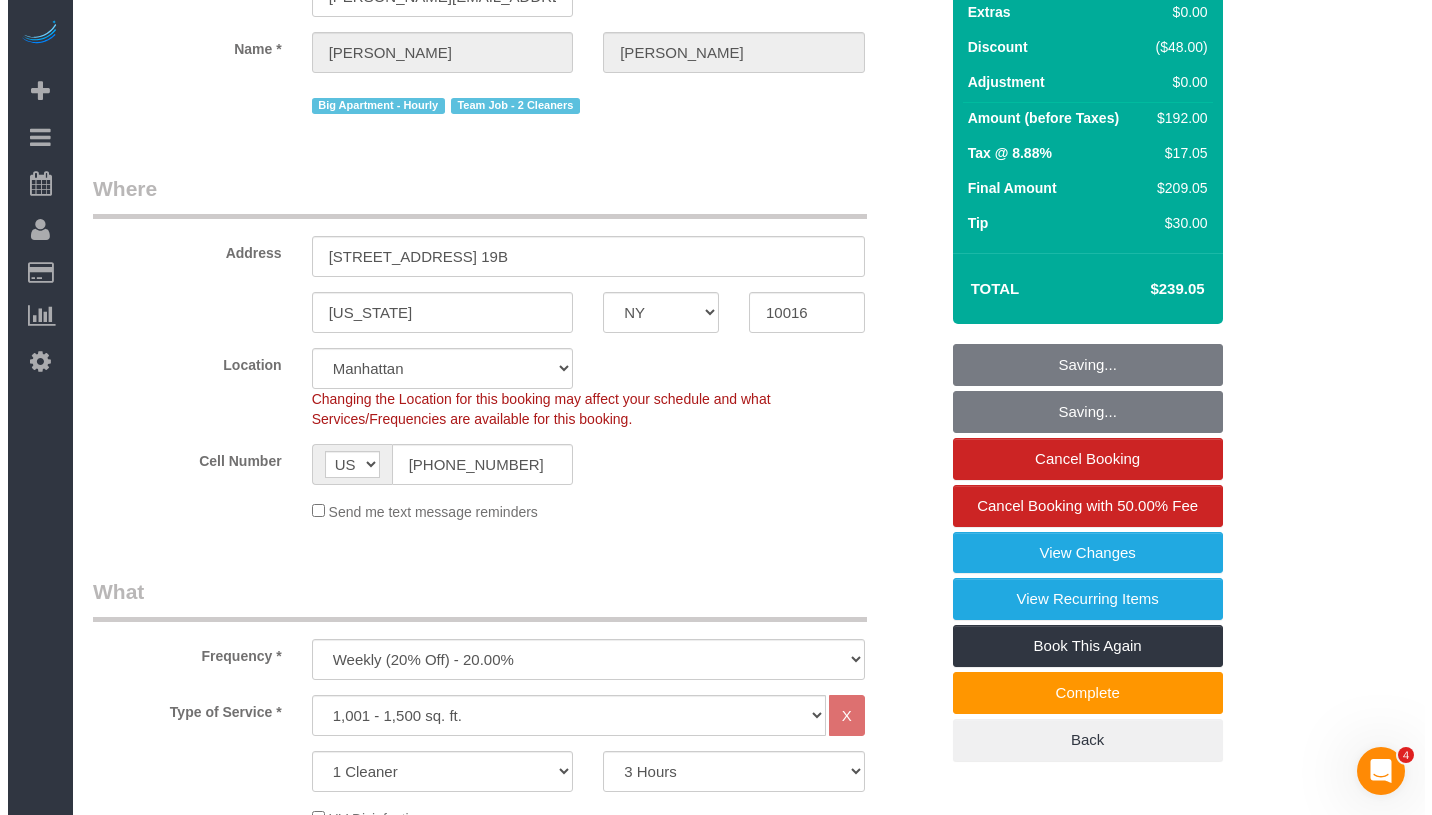 scroll, scrollTop: 0, scrollLeft: 0, axis: both 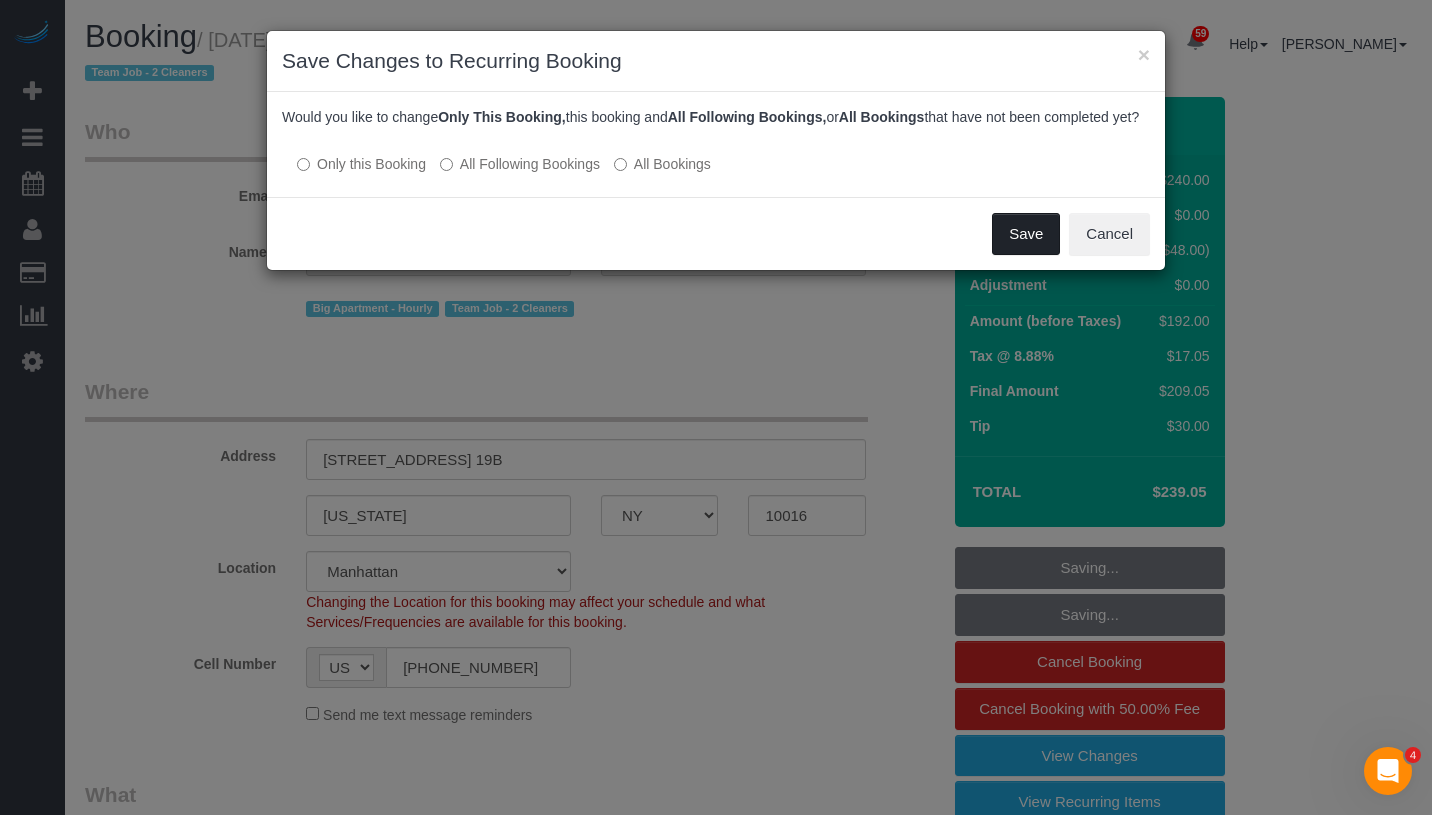 click on "Save" at bounding box center (1026, 234) 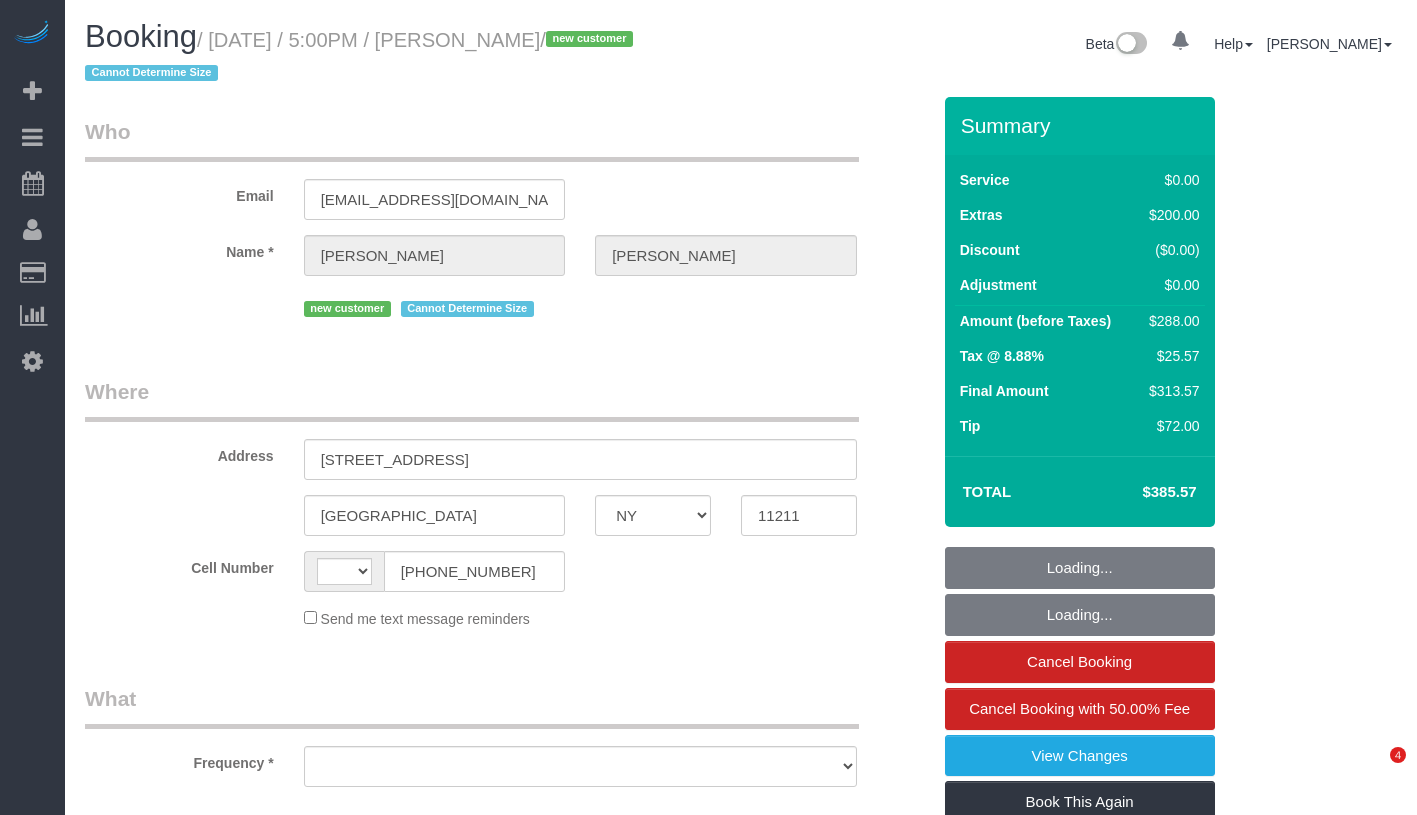 select on "NY" 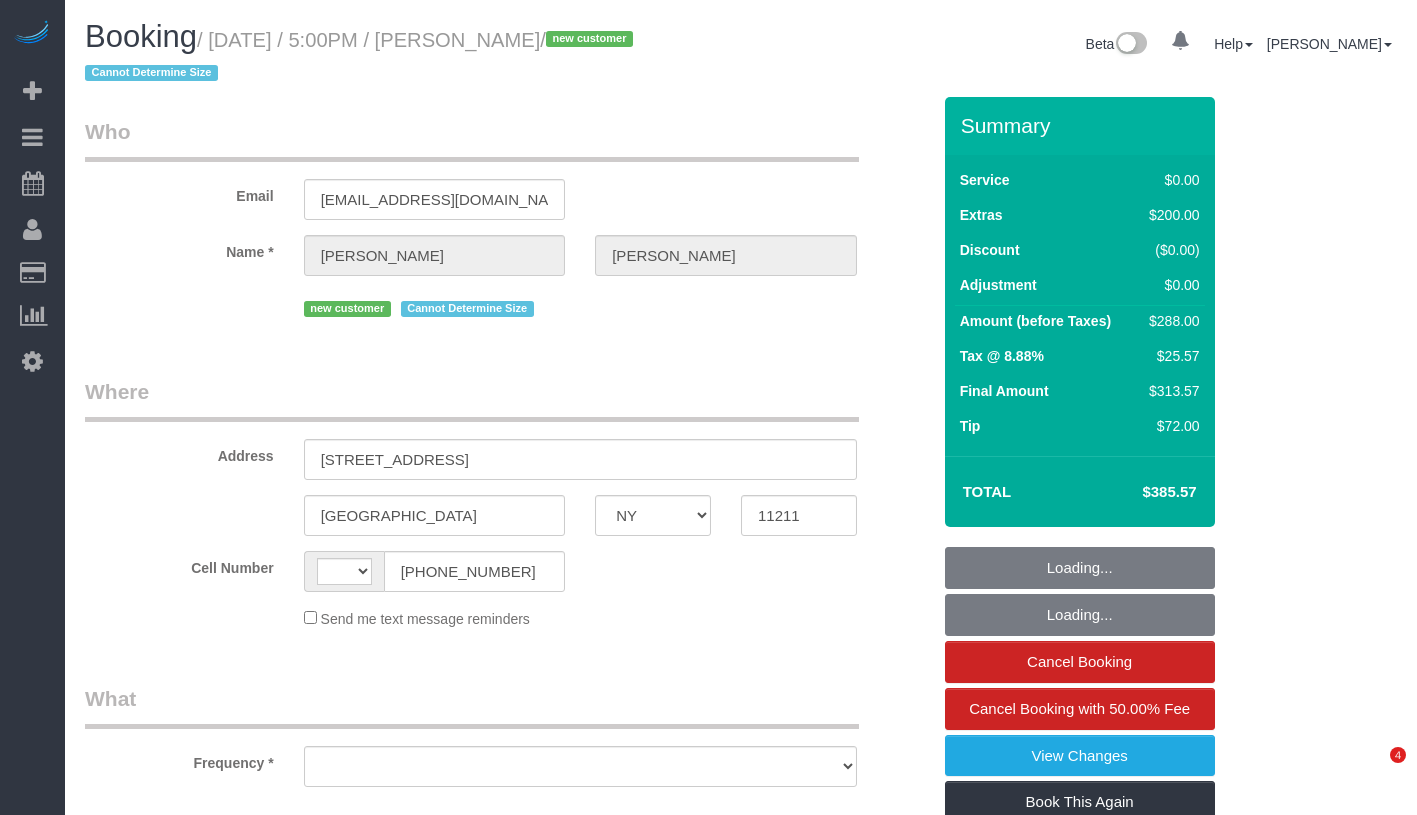 scroll, scrollTop: 0, scrollLeft: 0, axis: both 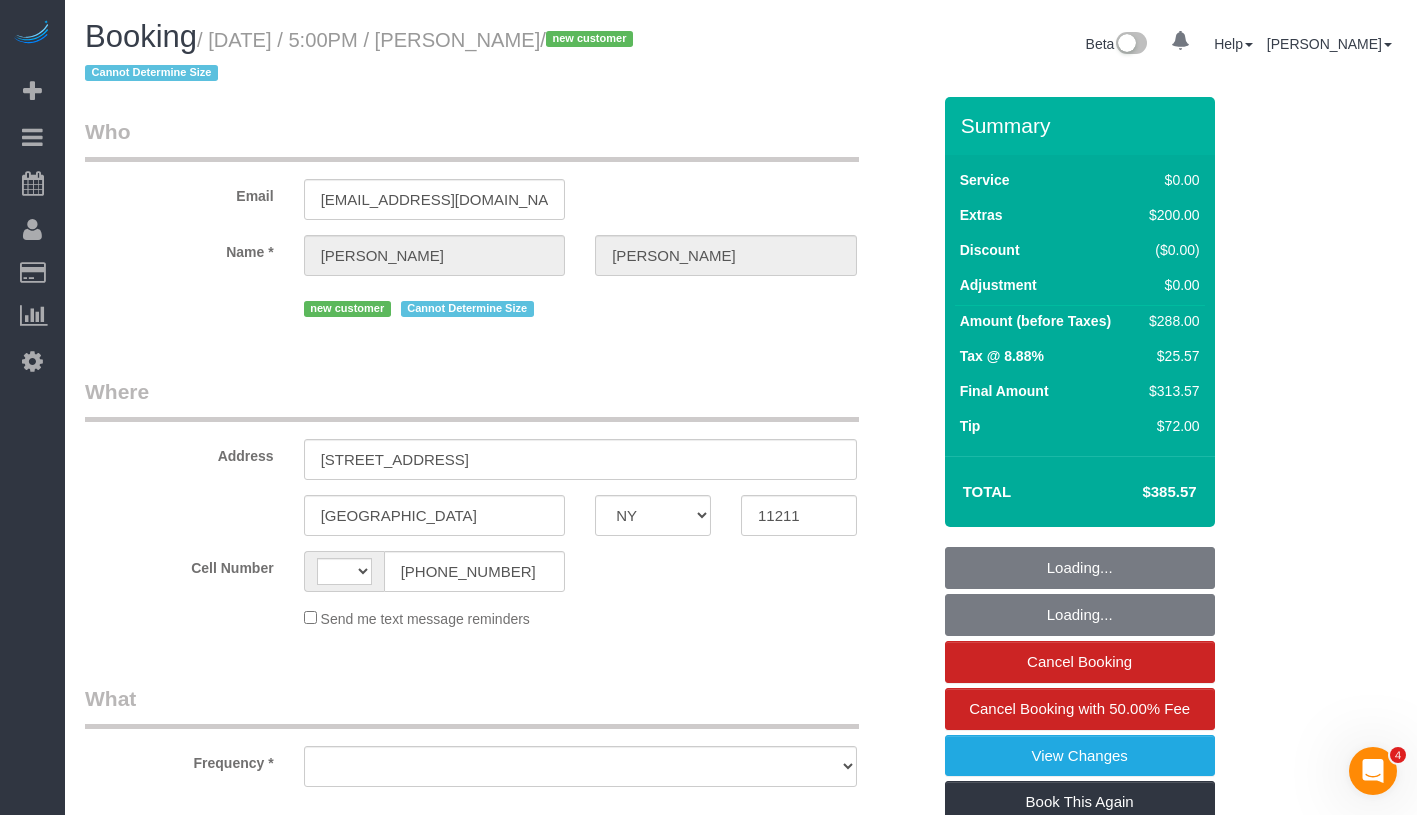 select on "string:US" 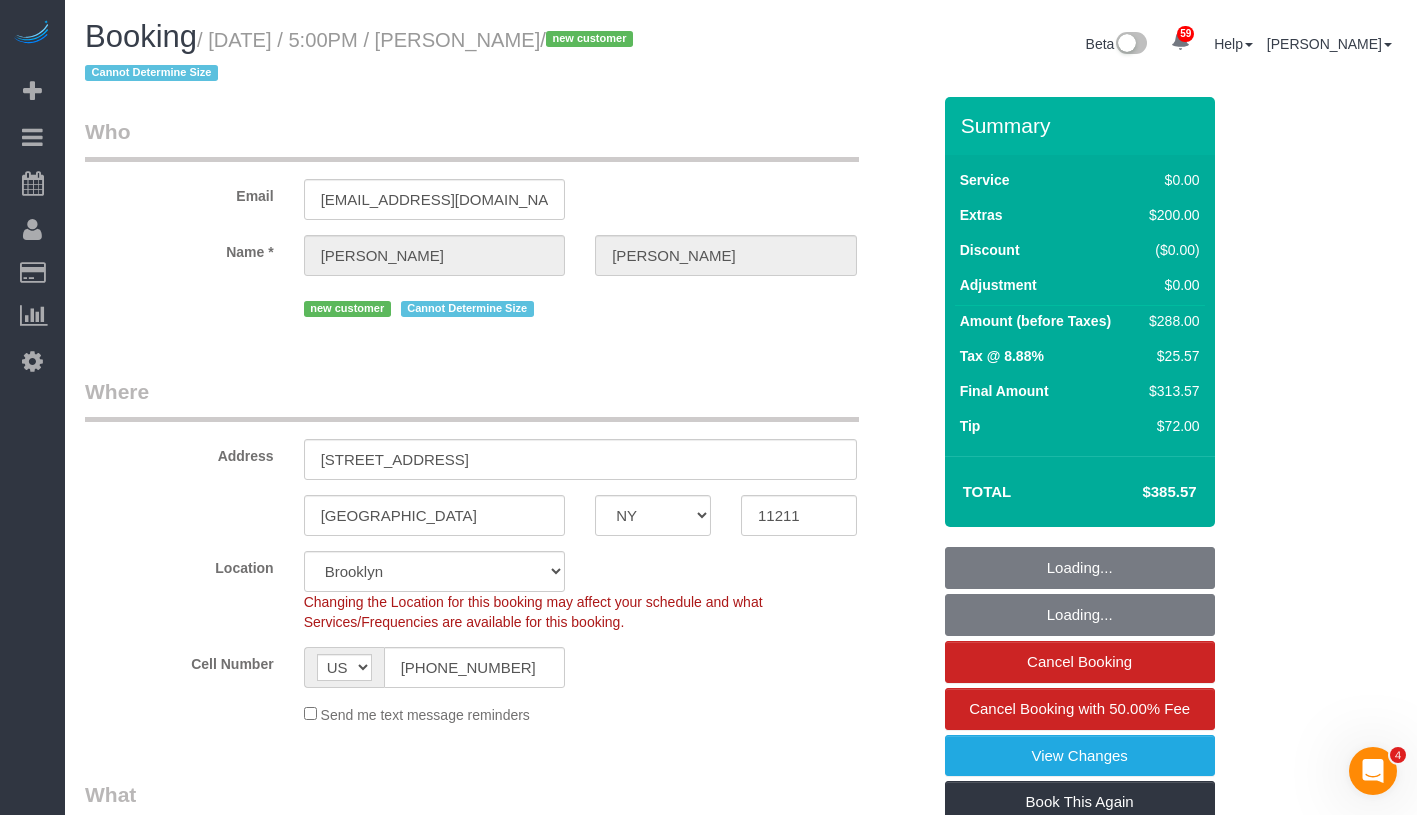 select on "string:stripe-pm_1RhxXq4VGloSiKo7HX9m8b1C" 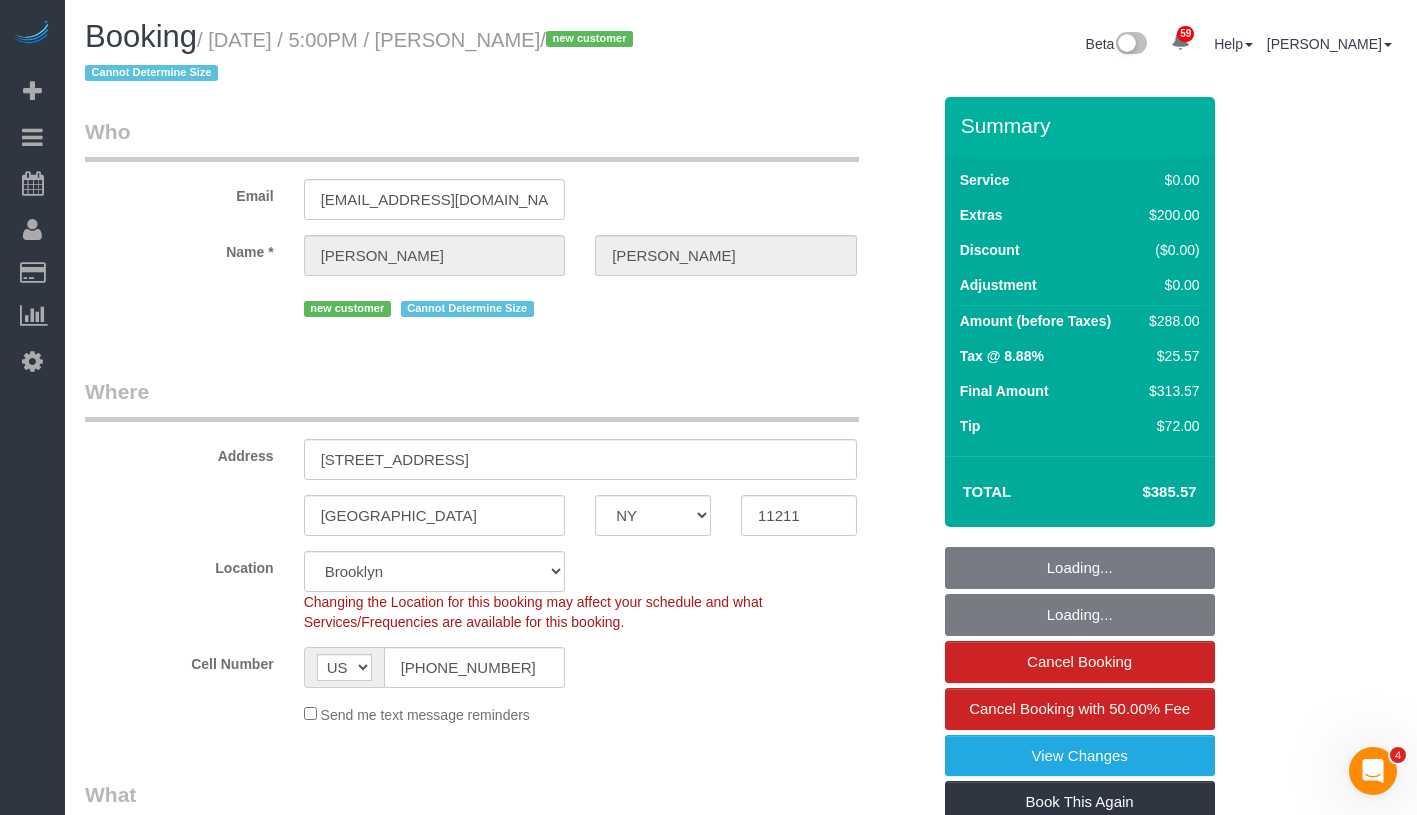 select on "spot1" 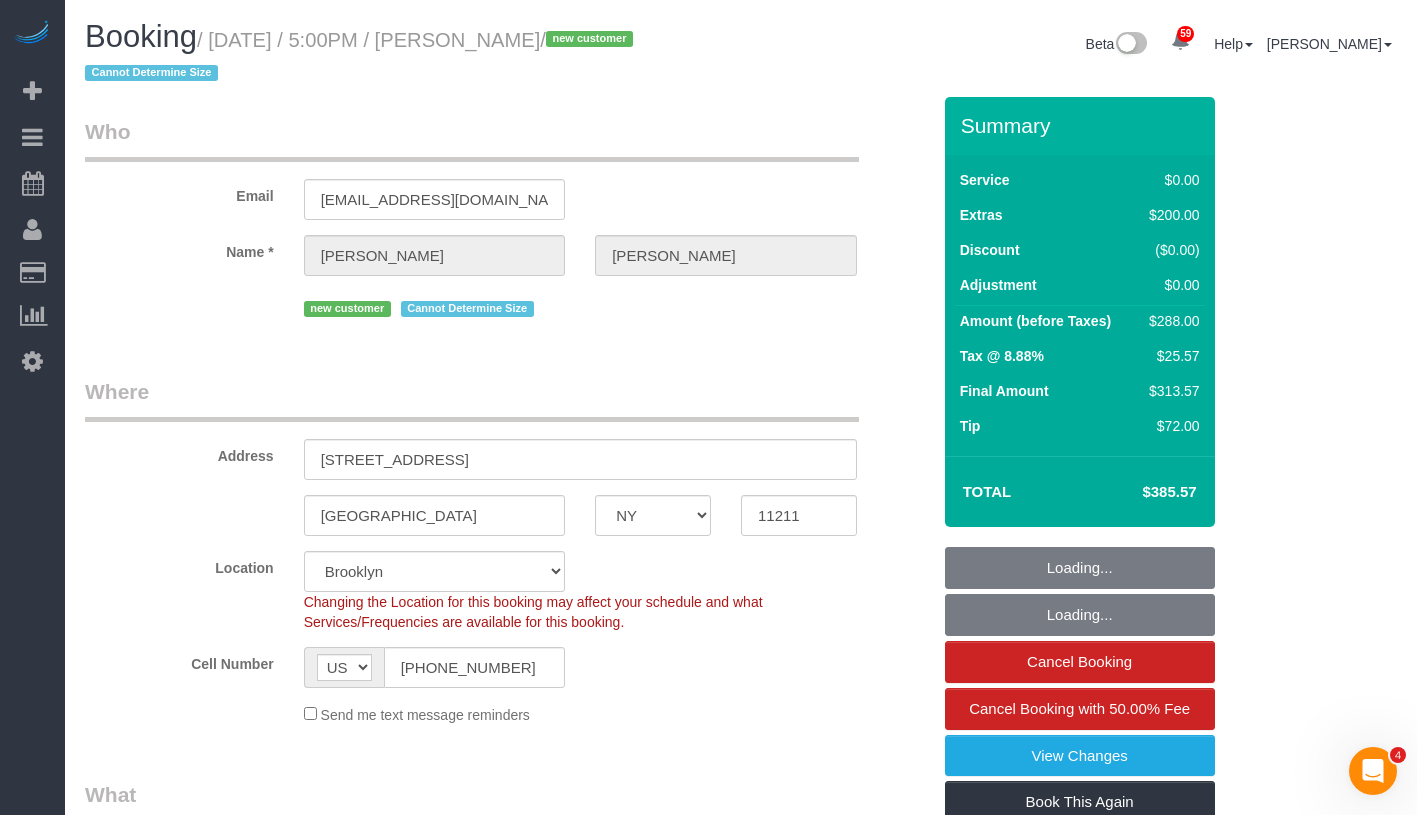 select on "number:89" 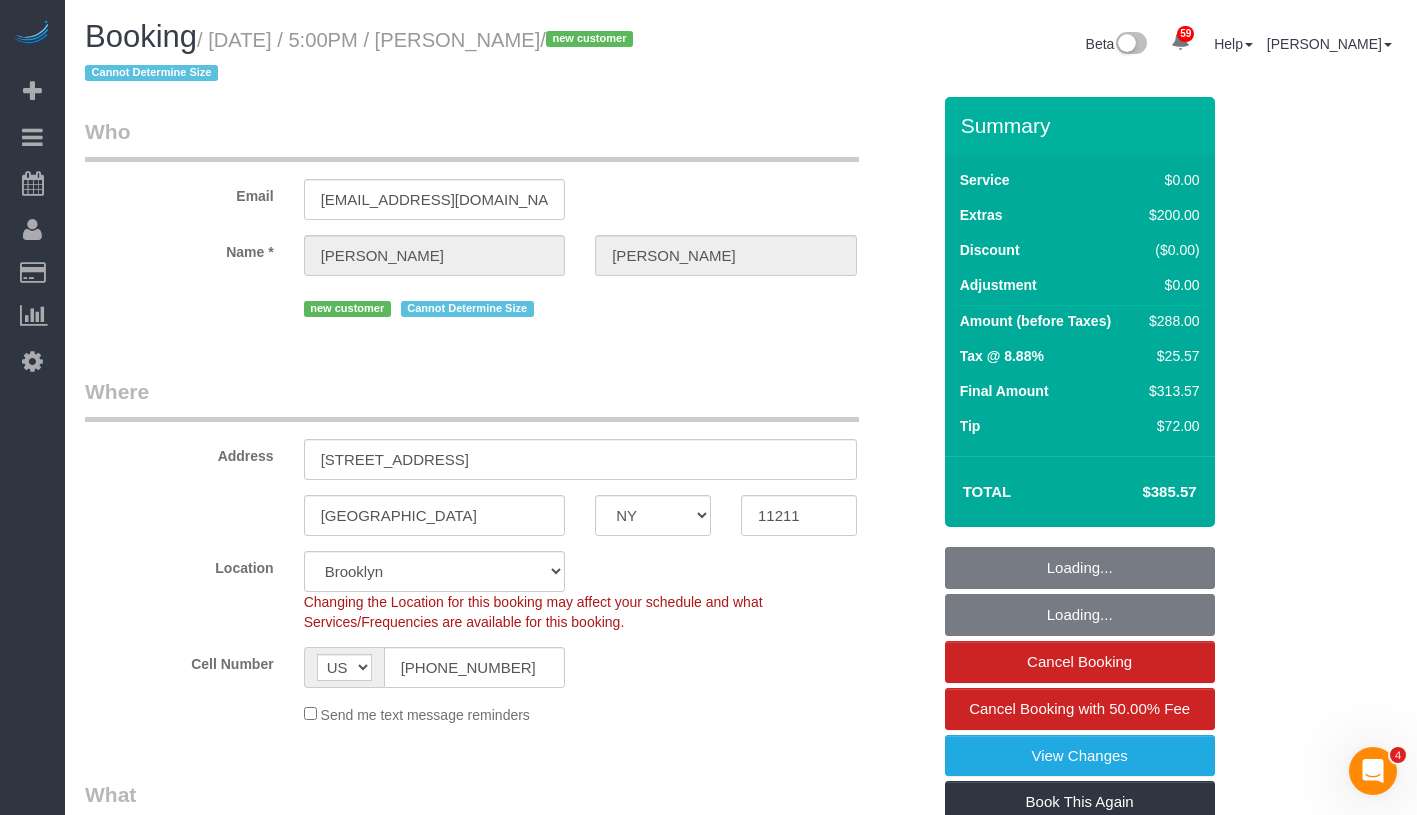 select on "number:5" 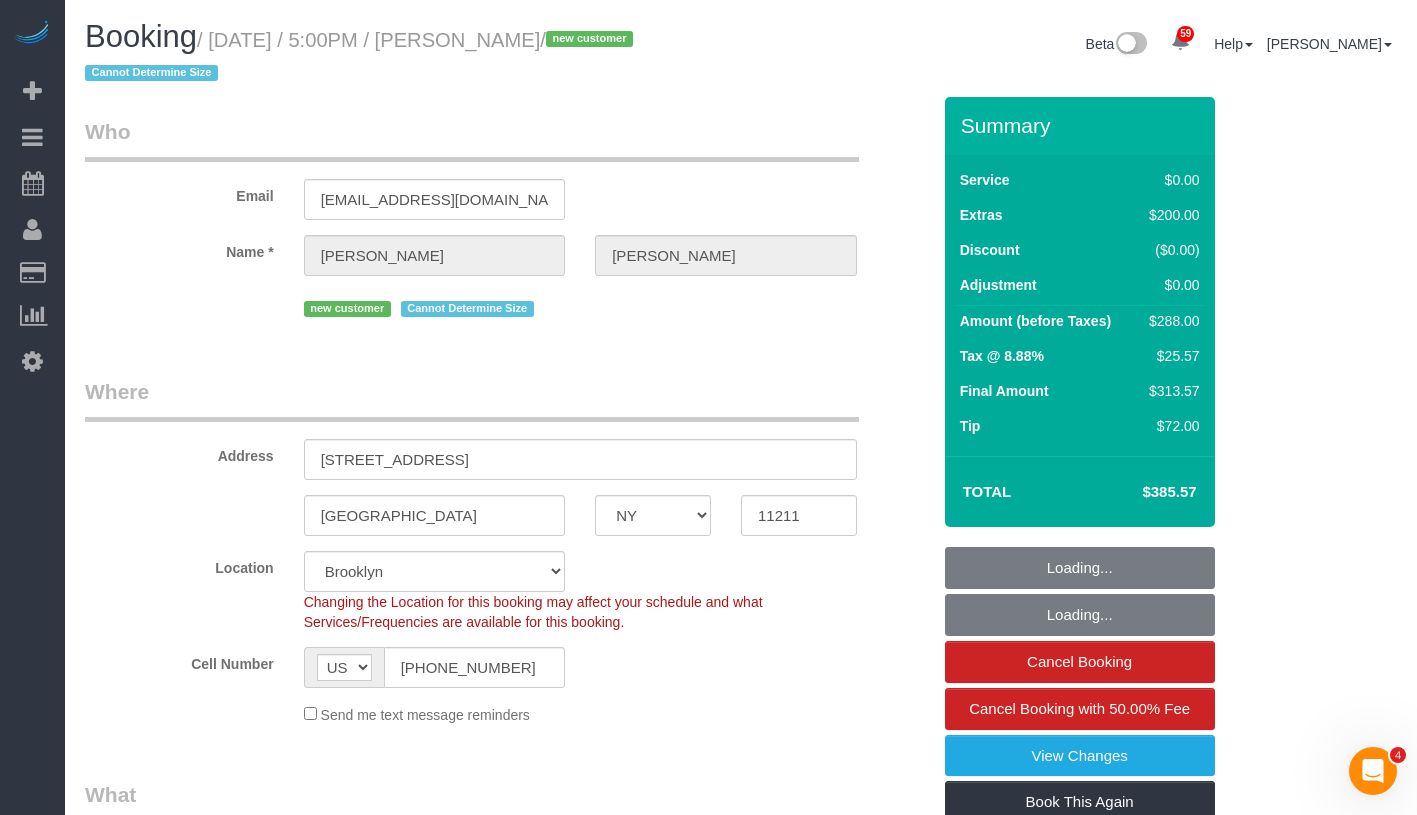select on "object:1405" 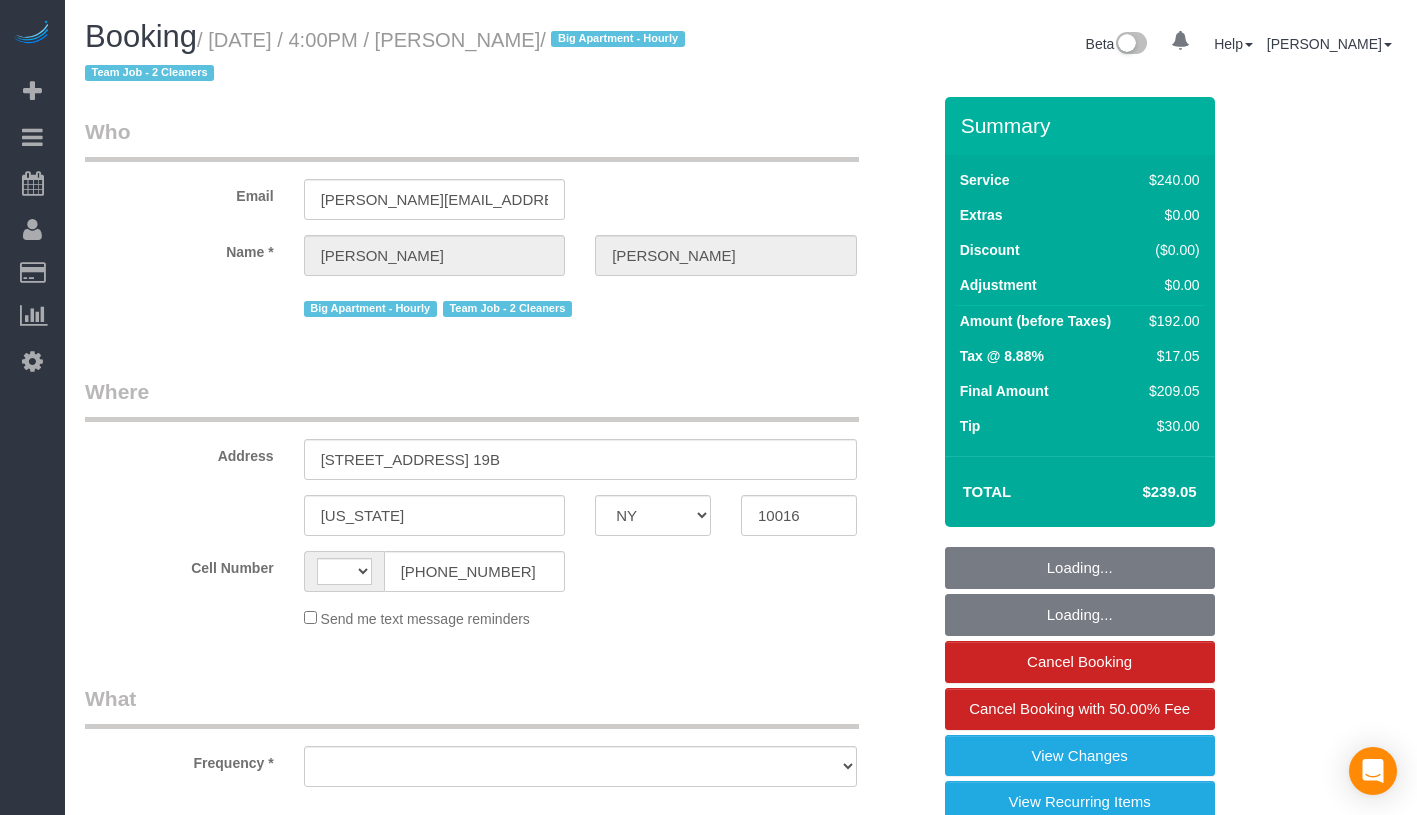 select on "NY" 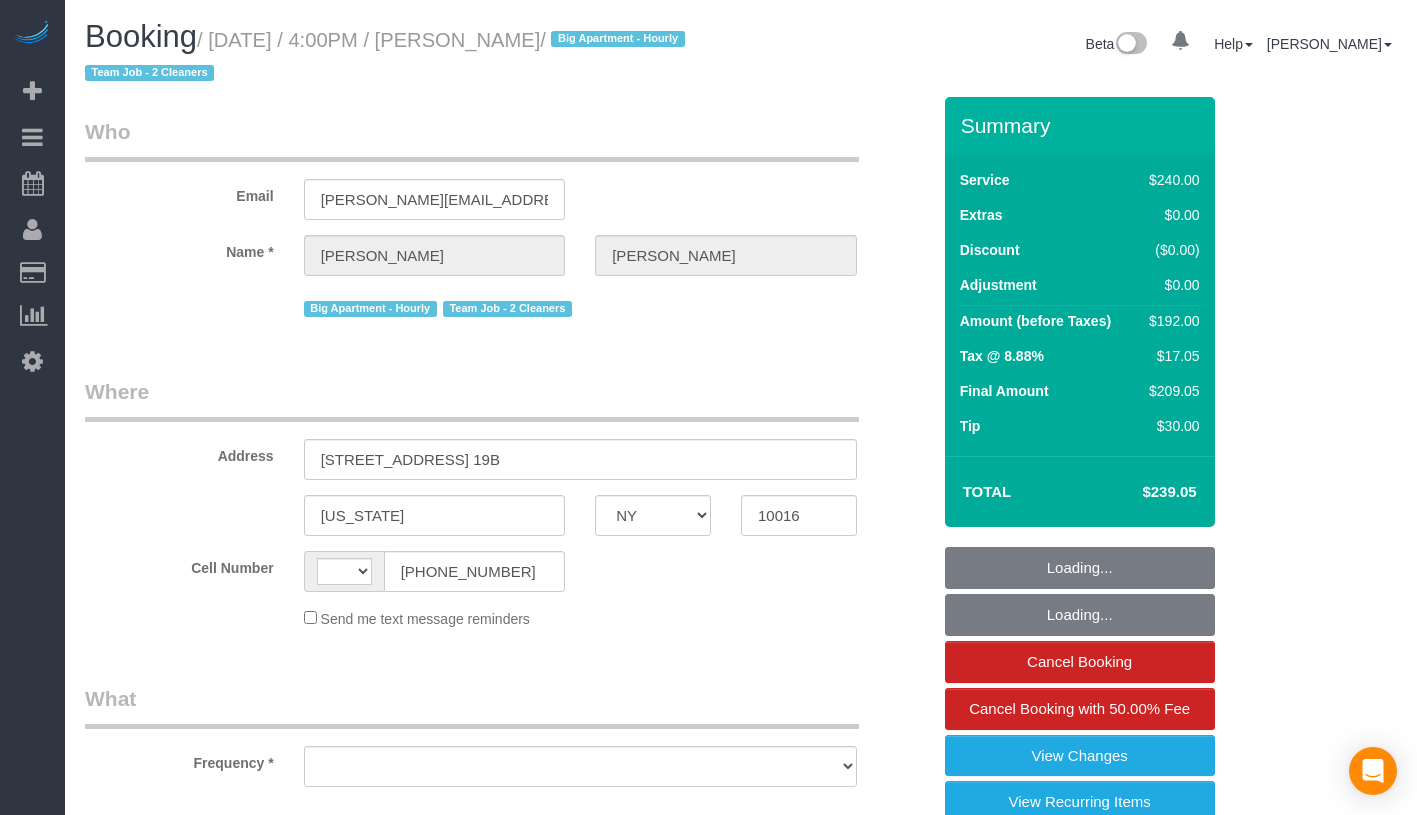 scroll, scrollTop: 0, scrollLeft: 0, axis: both 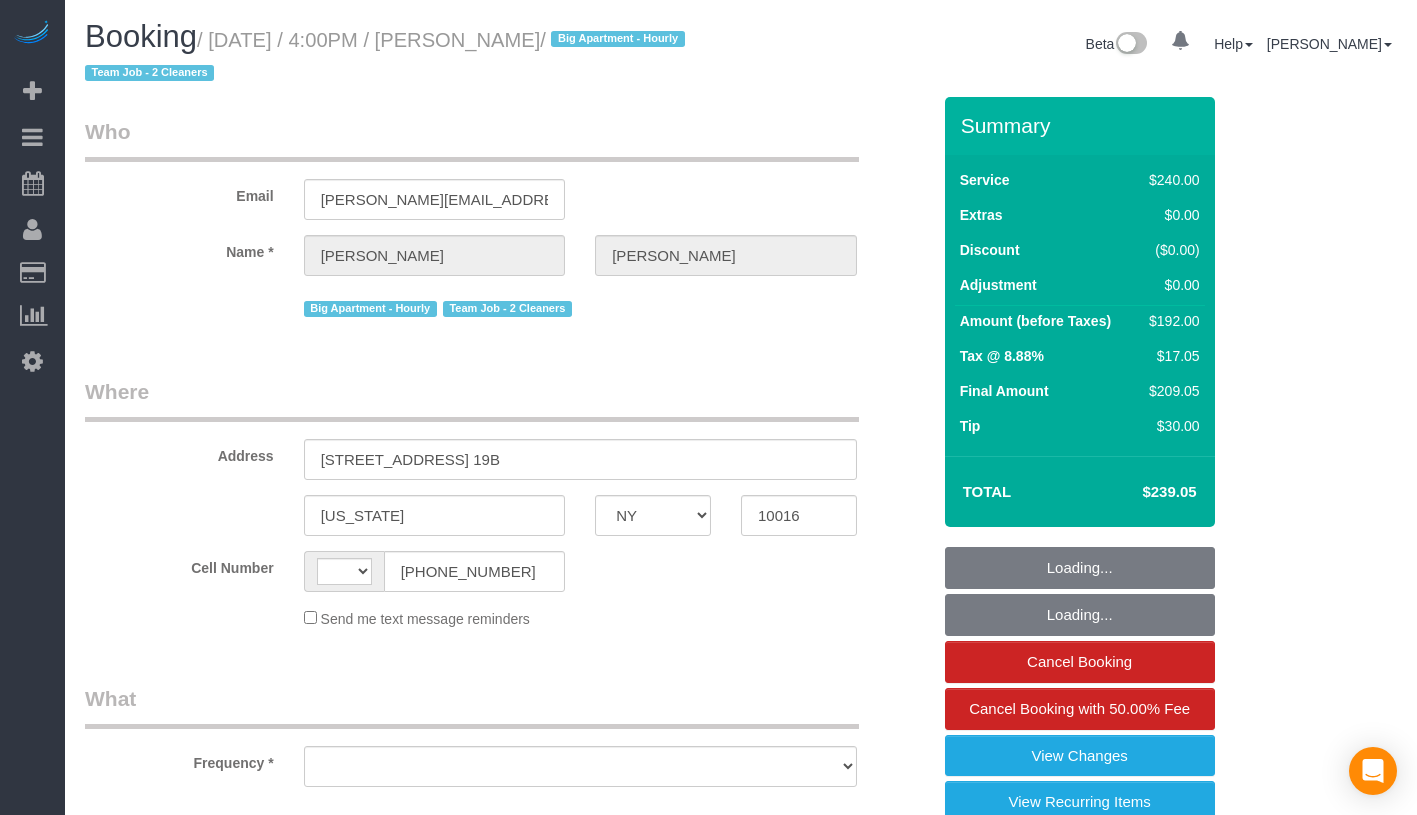 select on "object:580" 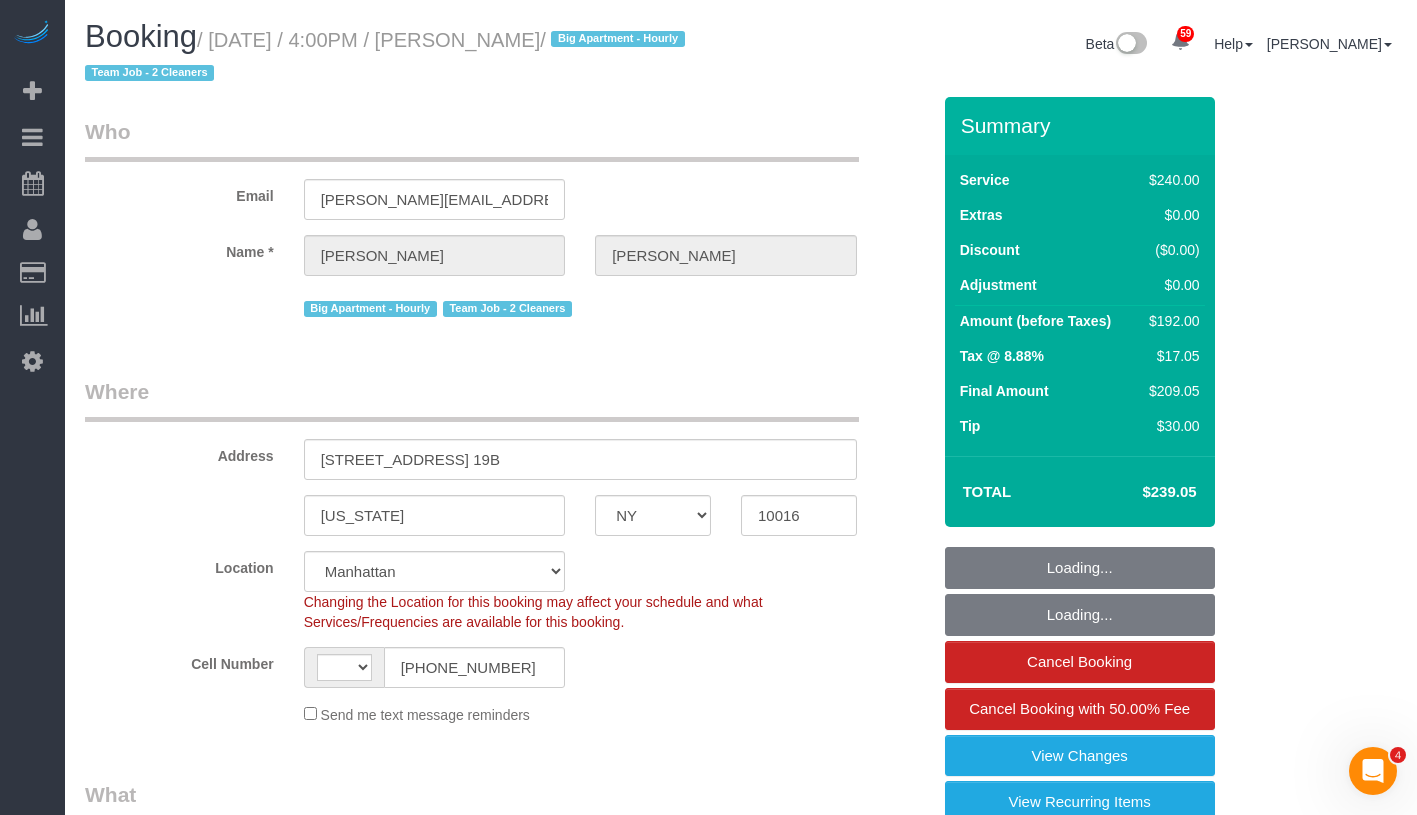 scroll, scrollTop: 0, scrollLeft: 0, axis: both 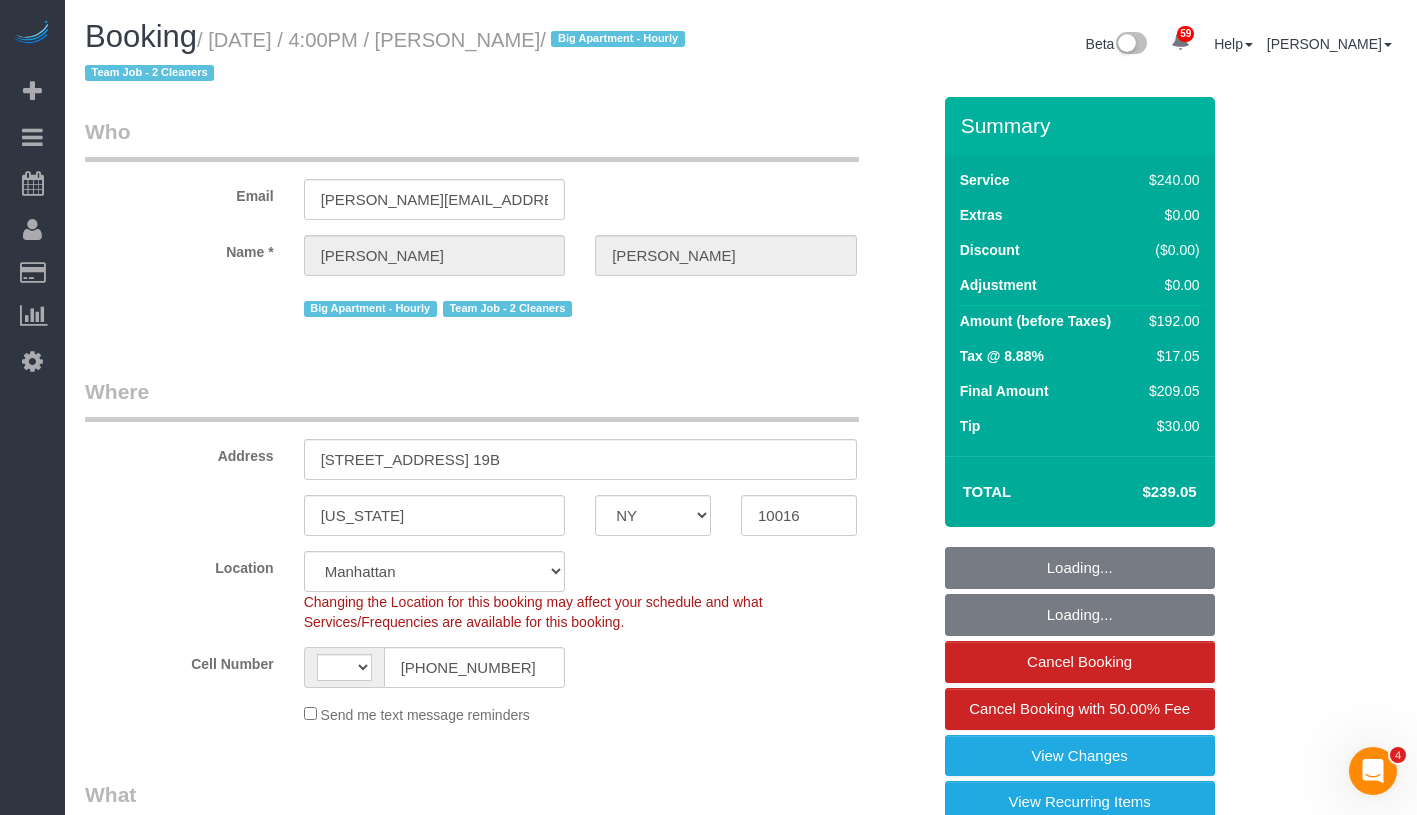 select on "object:733" 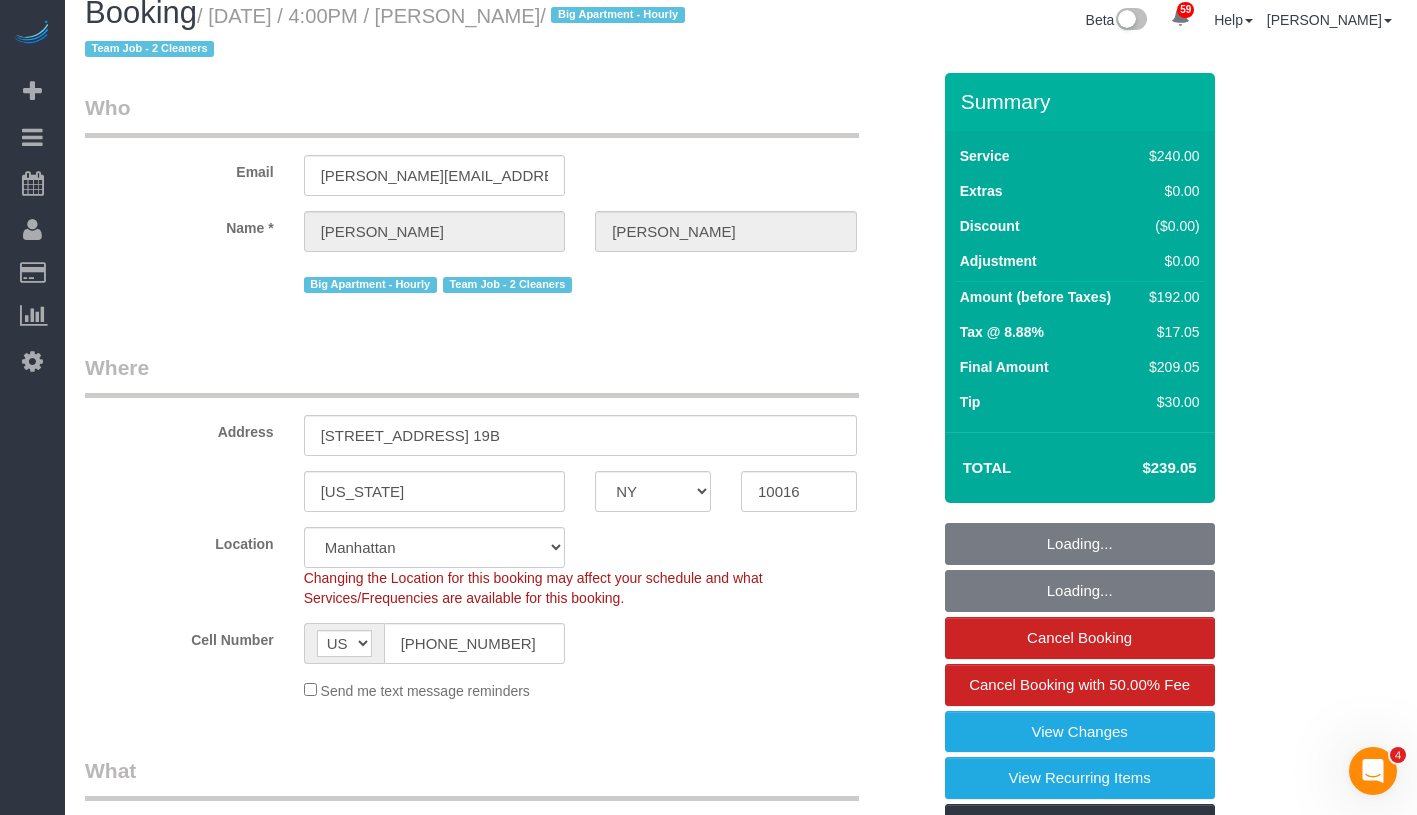 select on "spot1" 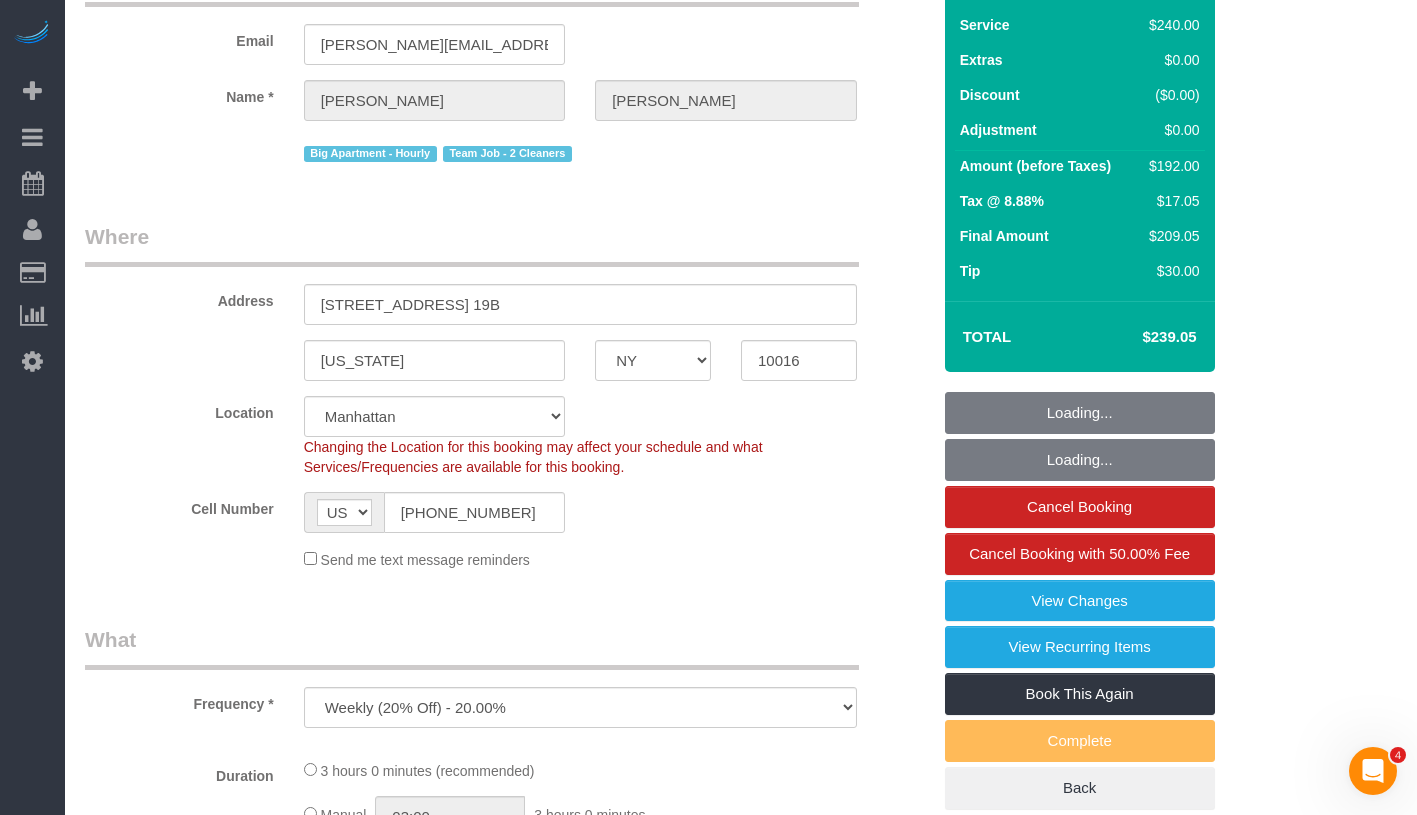 select on "180" 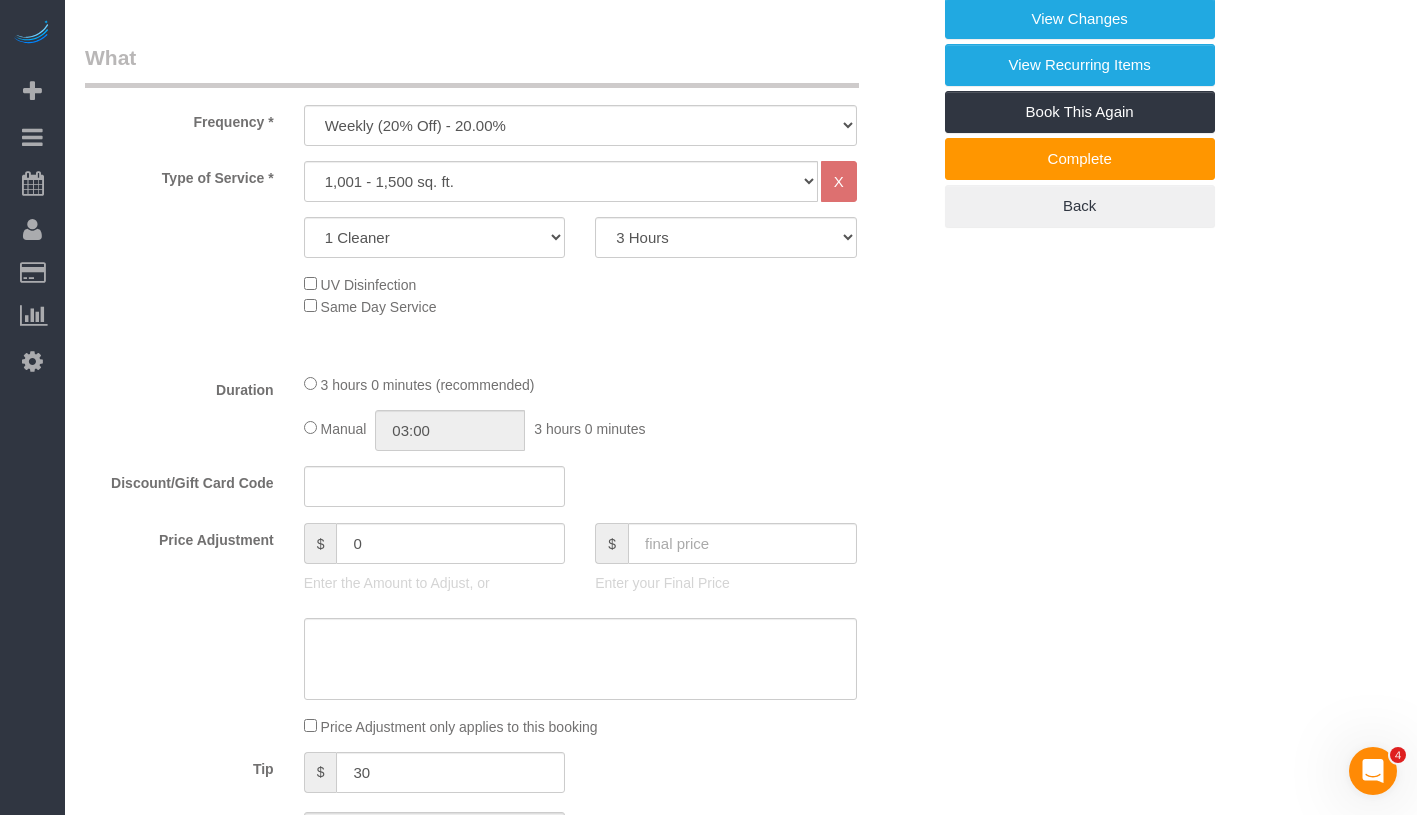 scroll, scrollTop: 0, scrollLeft: 0, axis: both 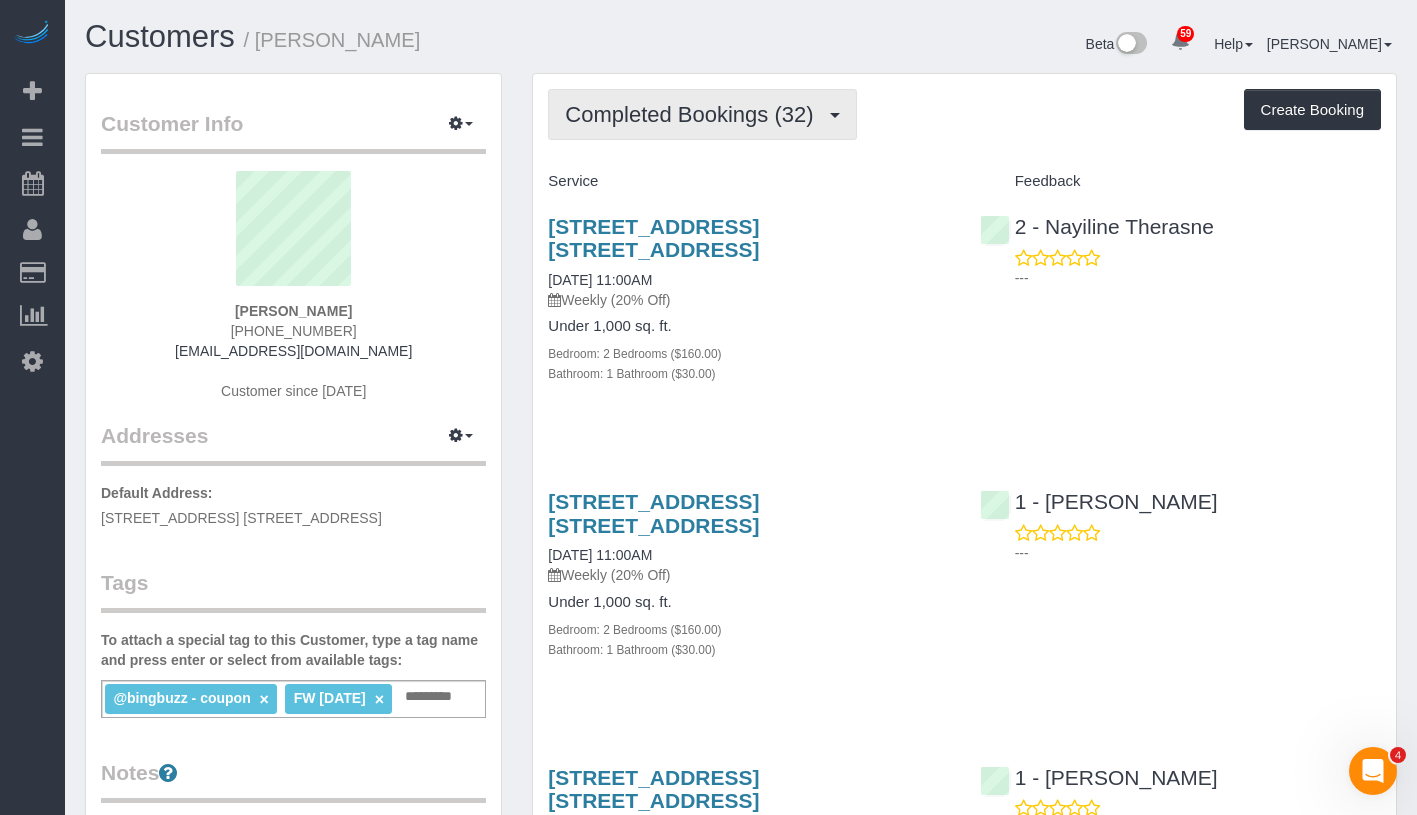 click on "Completed Bookings (32)" at bounding box center (694, 114) 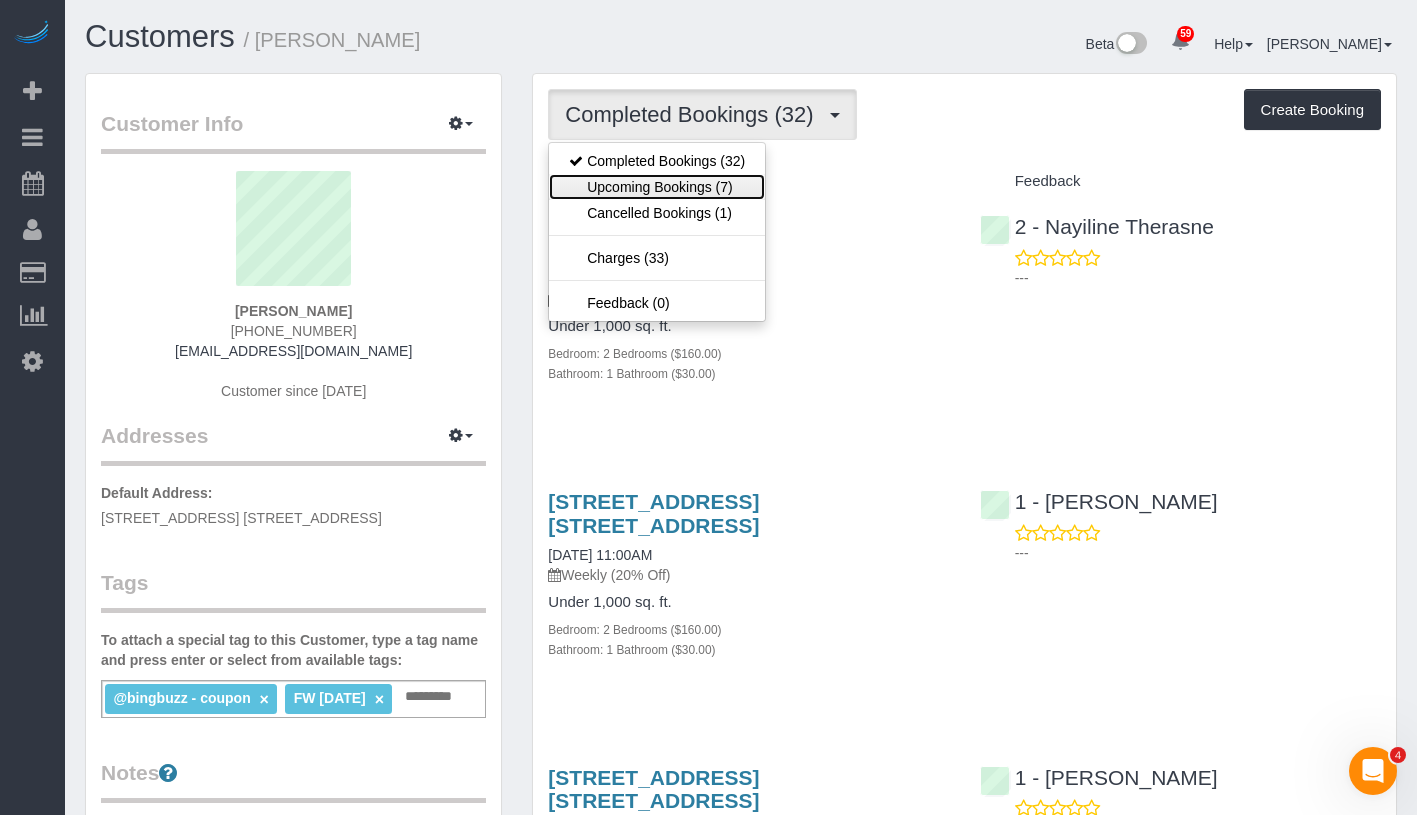 click on "Upcoming Bookings (7)" at bounding box center (657, 187) 